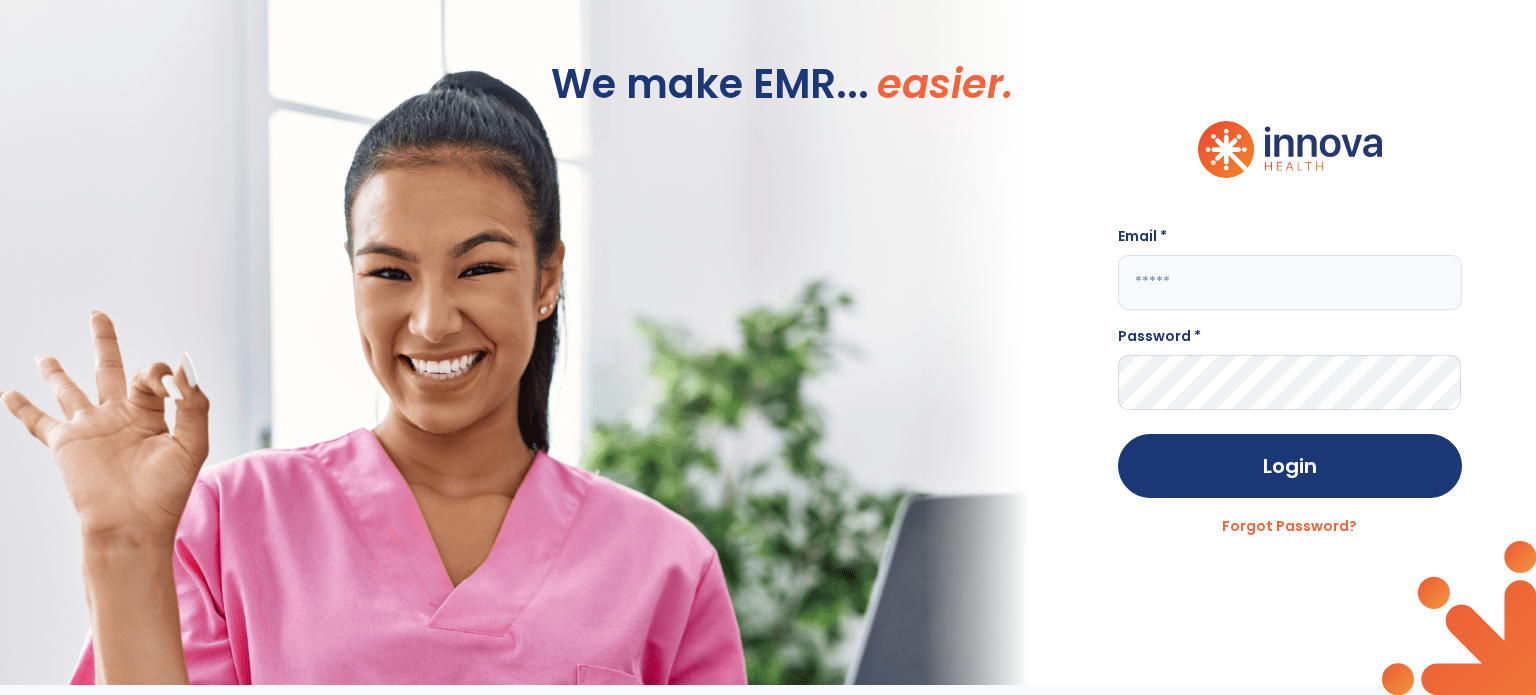 scroll, scrollTop: 0, scrollLeft: 0, axis: both 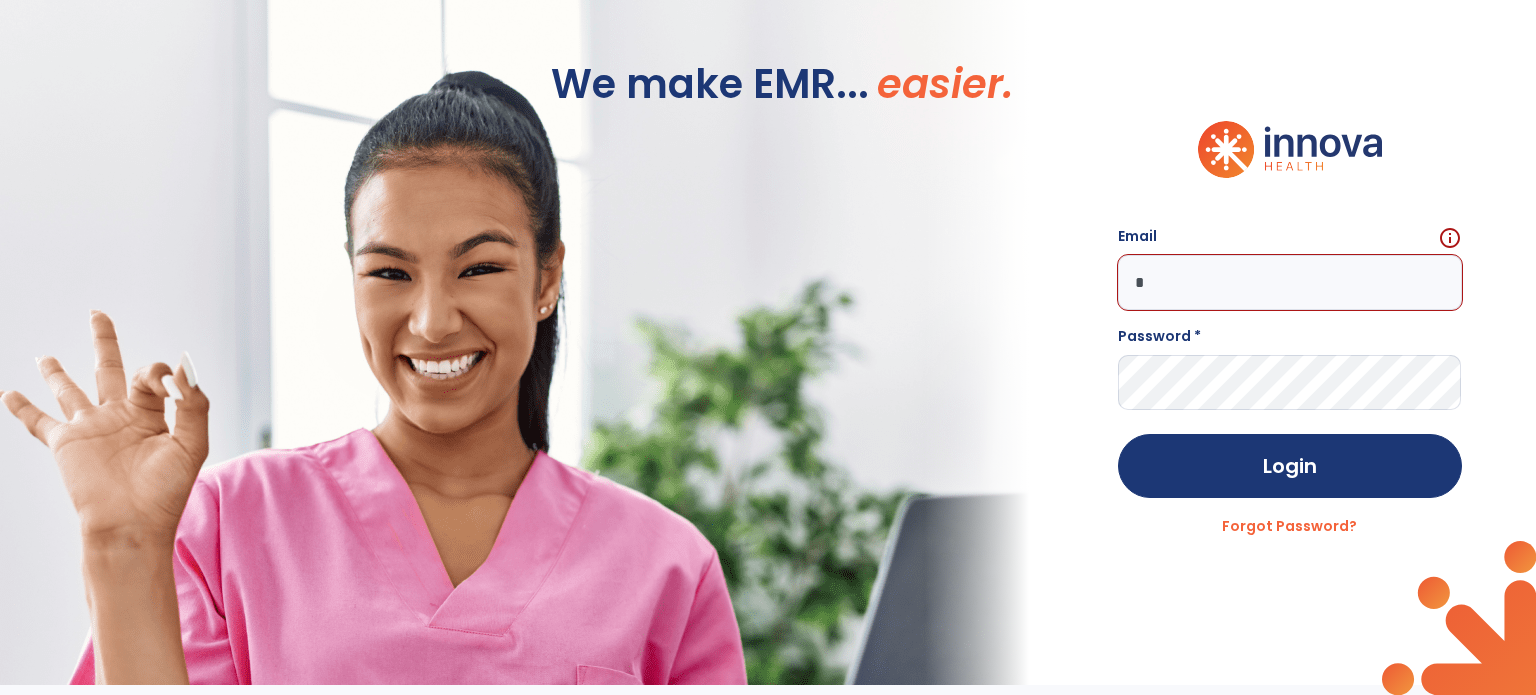 type on "*" 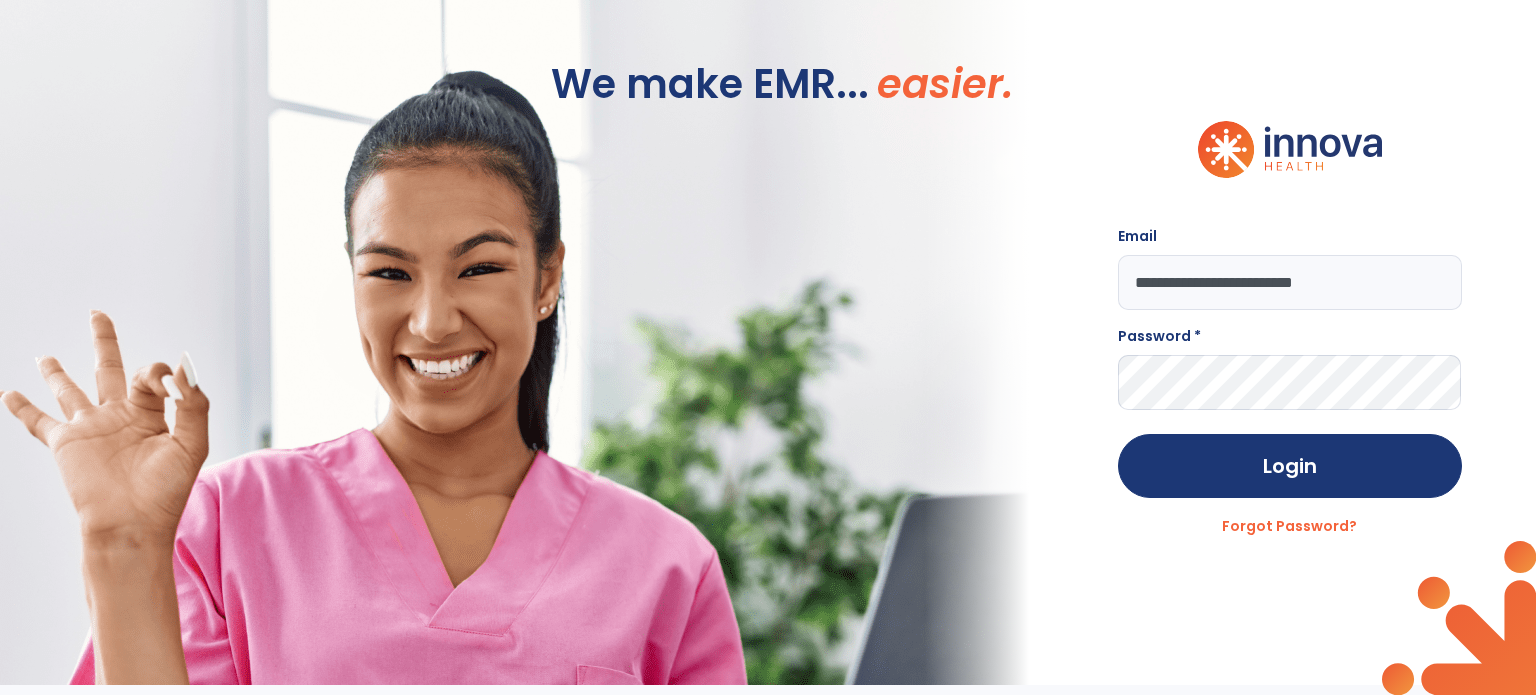 type on "**********" 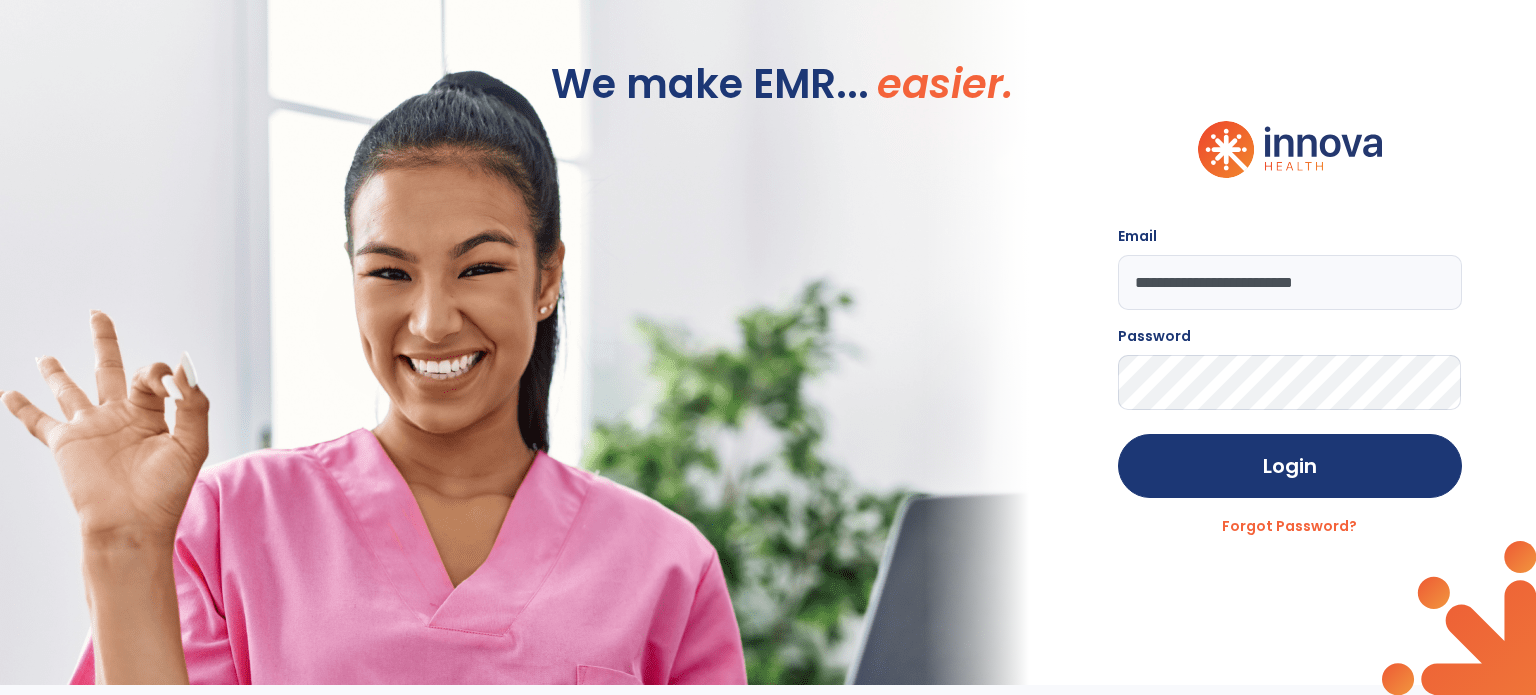 click on "Login" 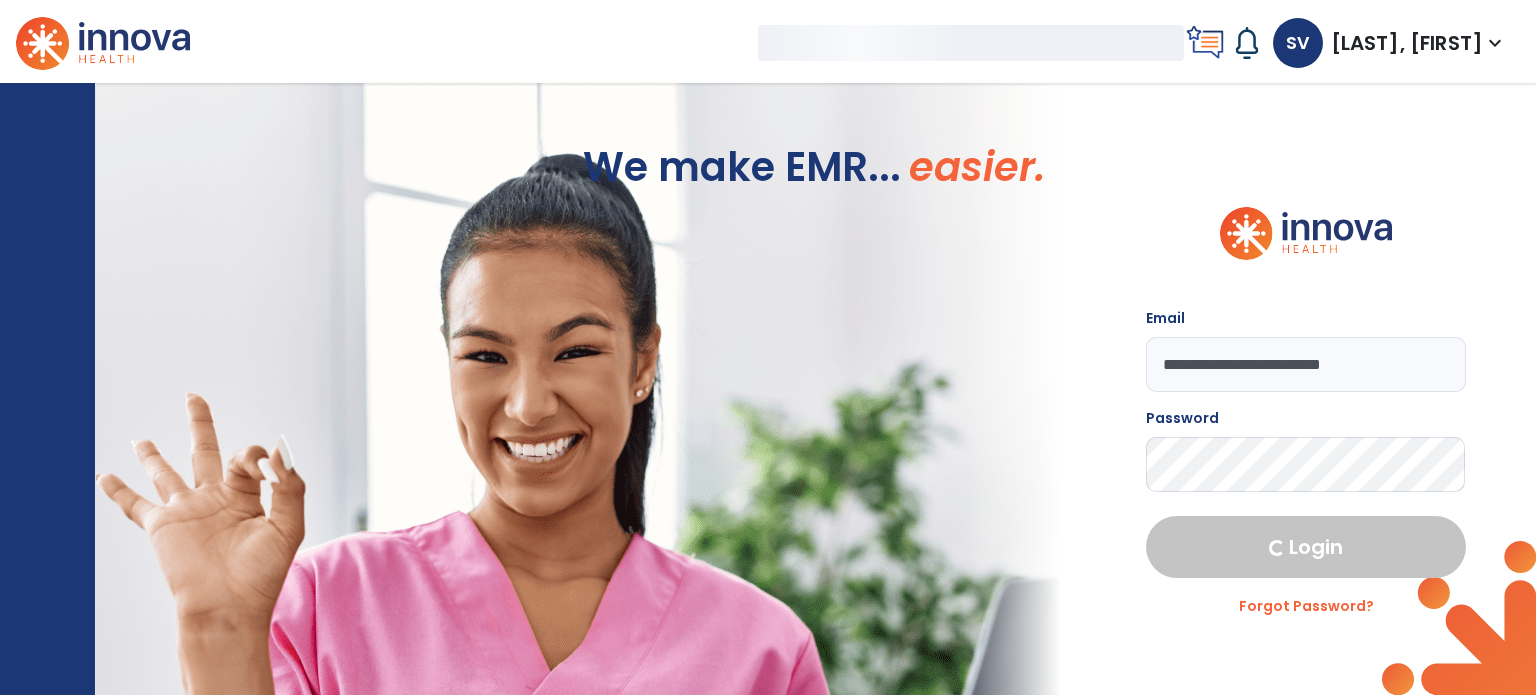 select on "****" 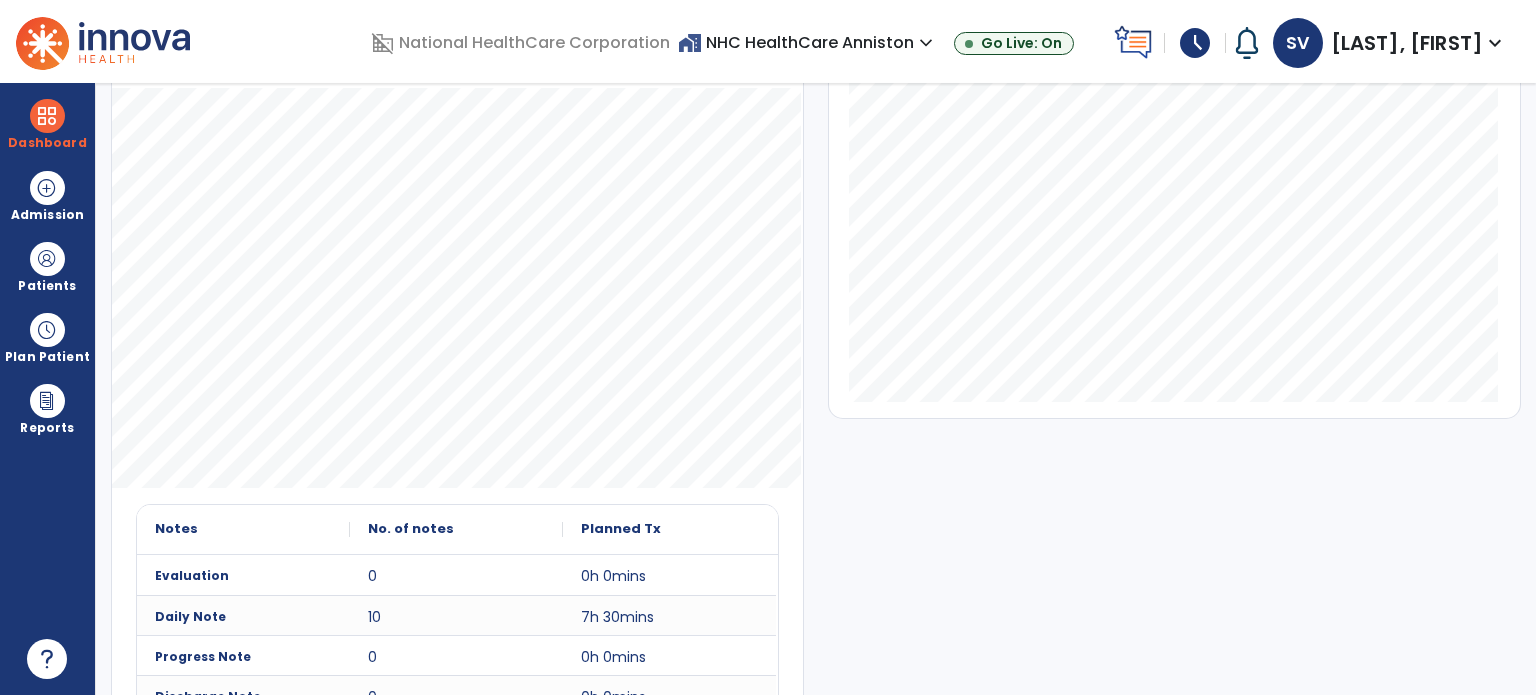 scroll, scrollTop: 250, scrollLeft: 0, axis: vertical 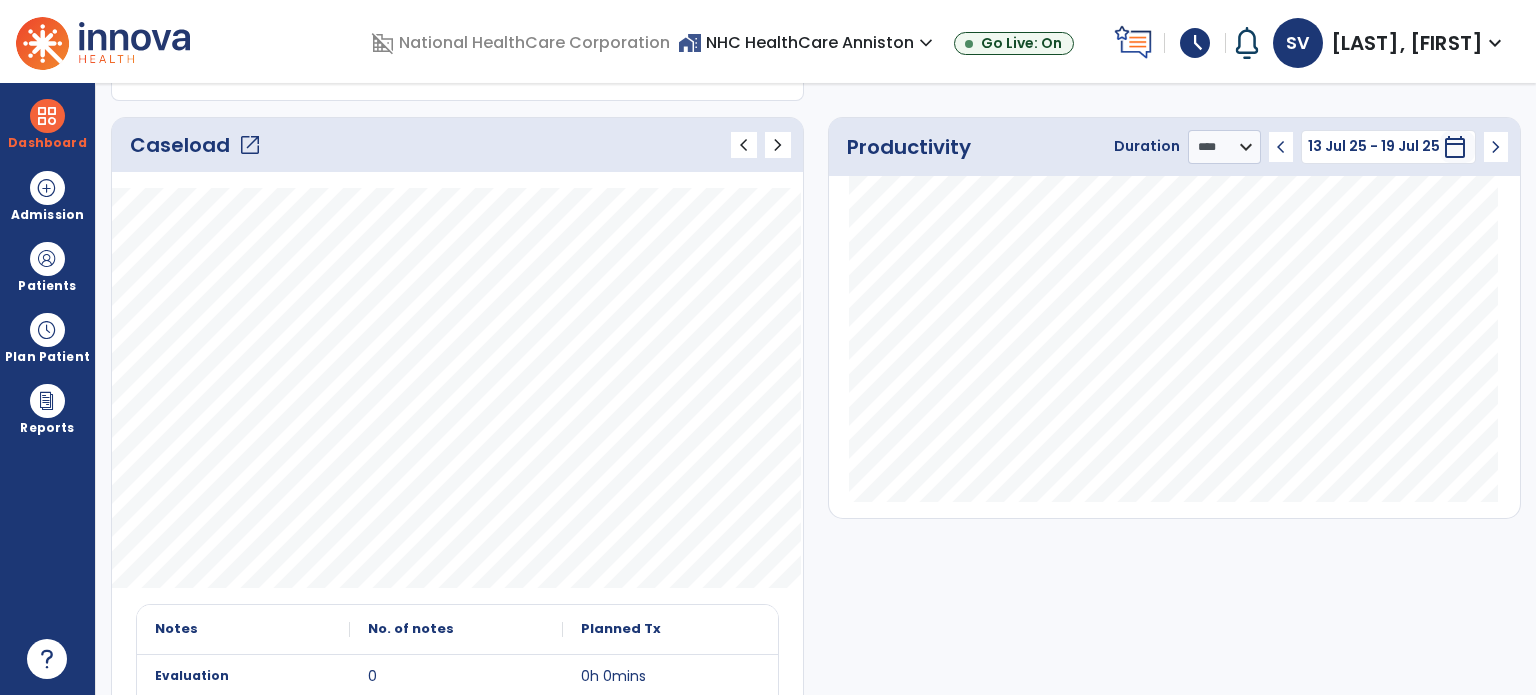 click on "open_in_new" 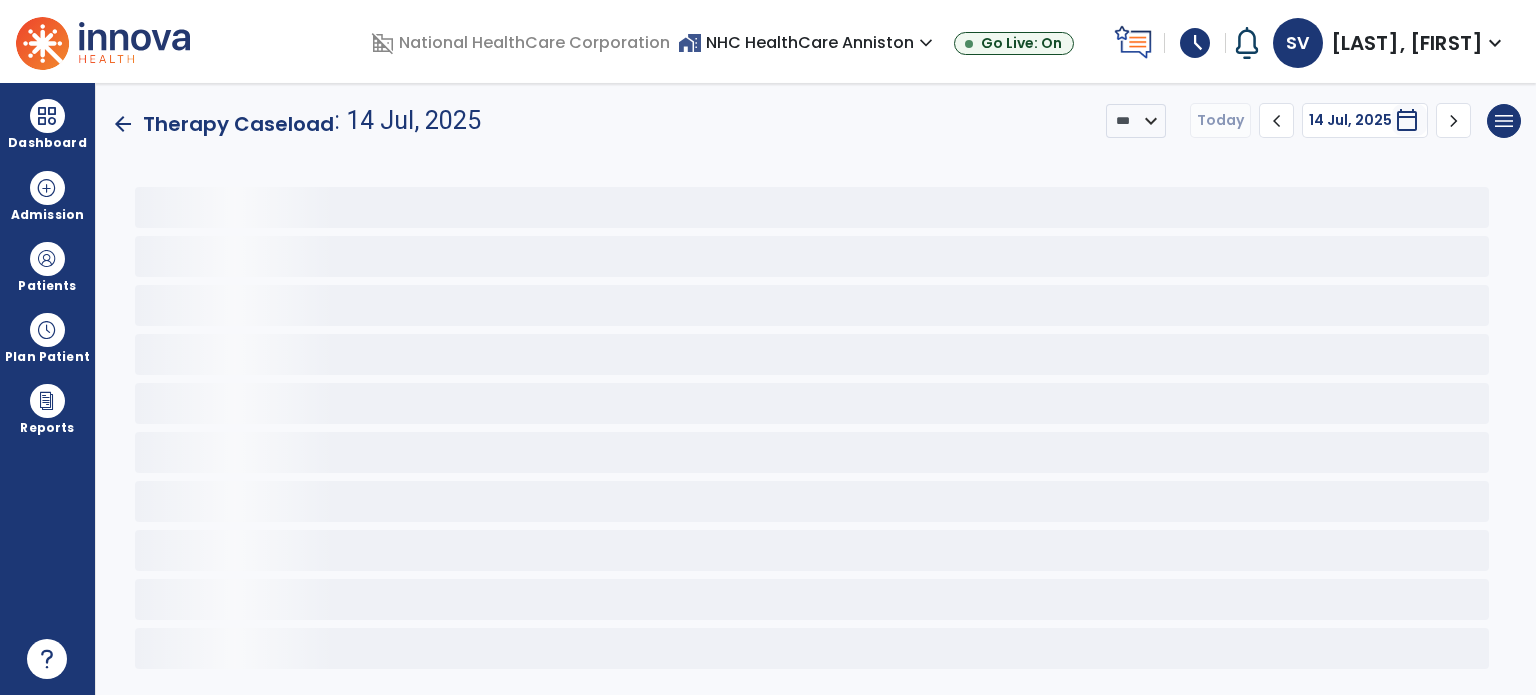 scroll, scrollTop: 0, scrollLeft: 0, axis: both 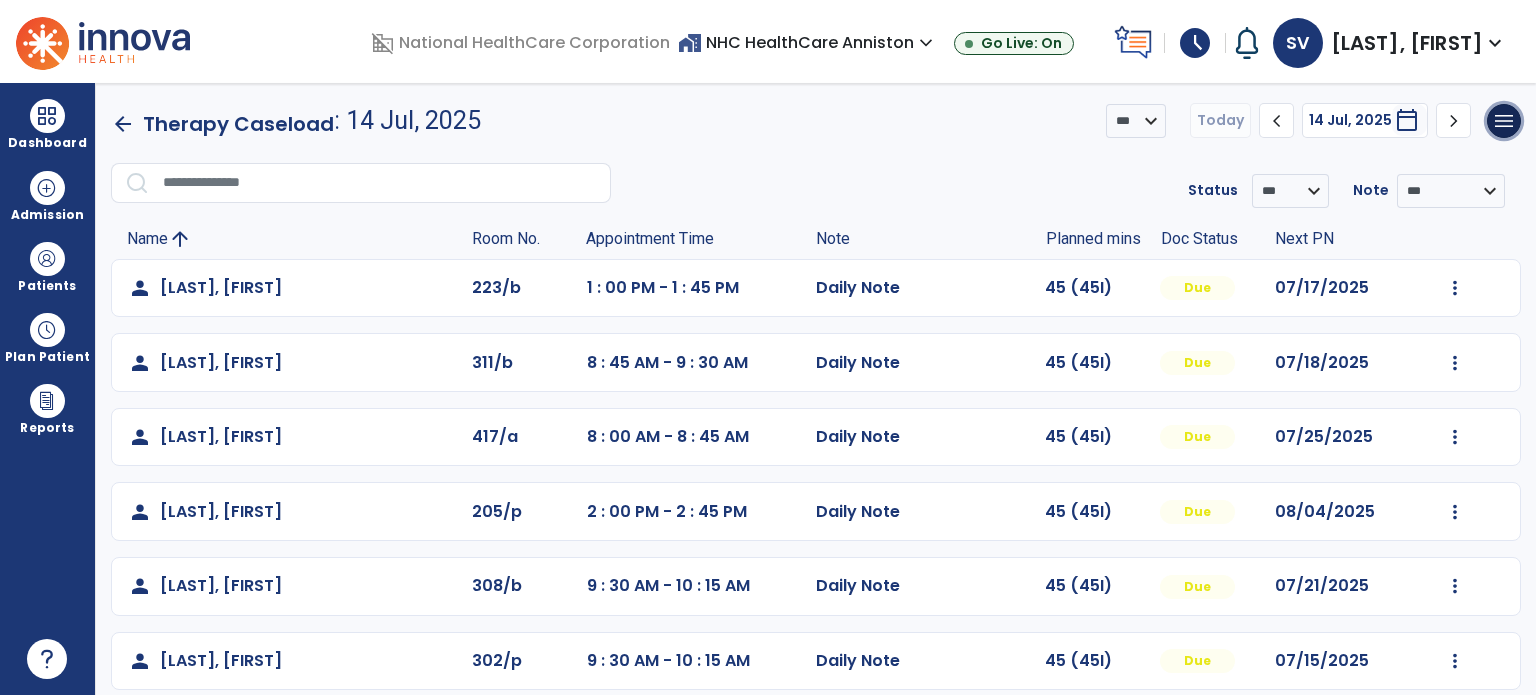click on "menu" at bounding box center [1504, 121] 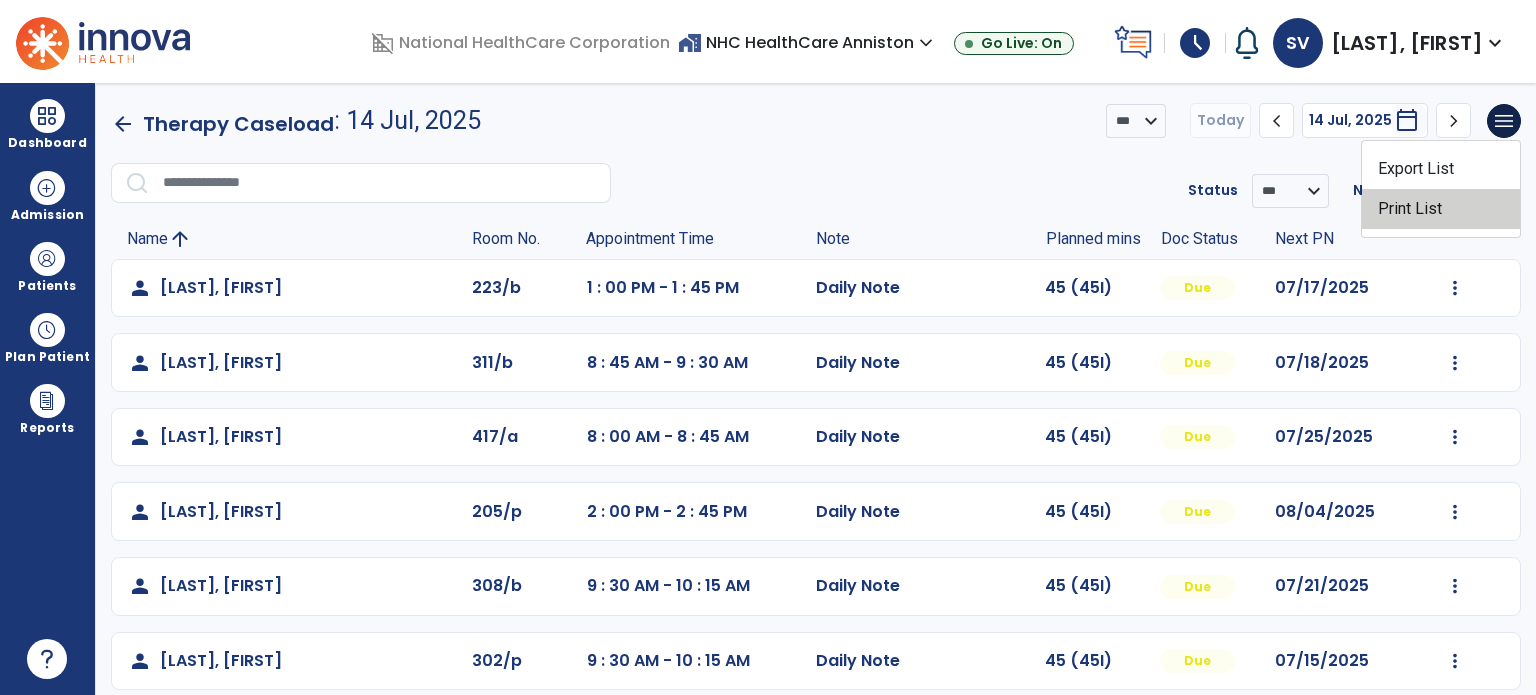 click on "Print List" 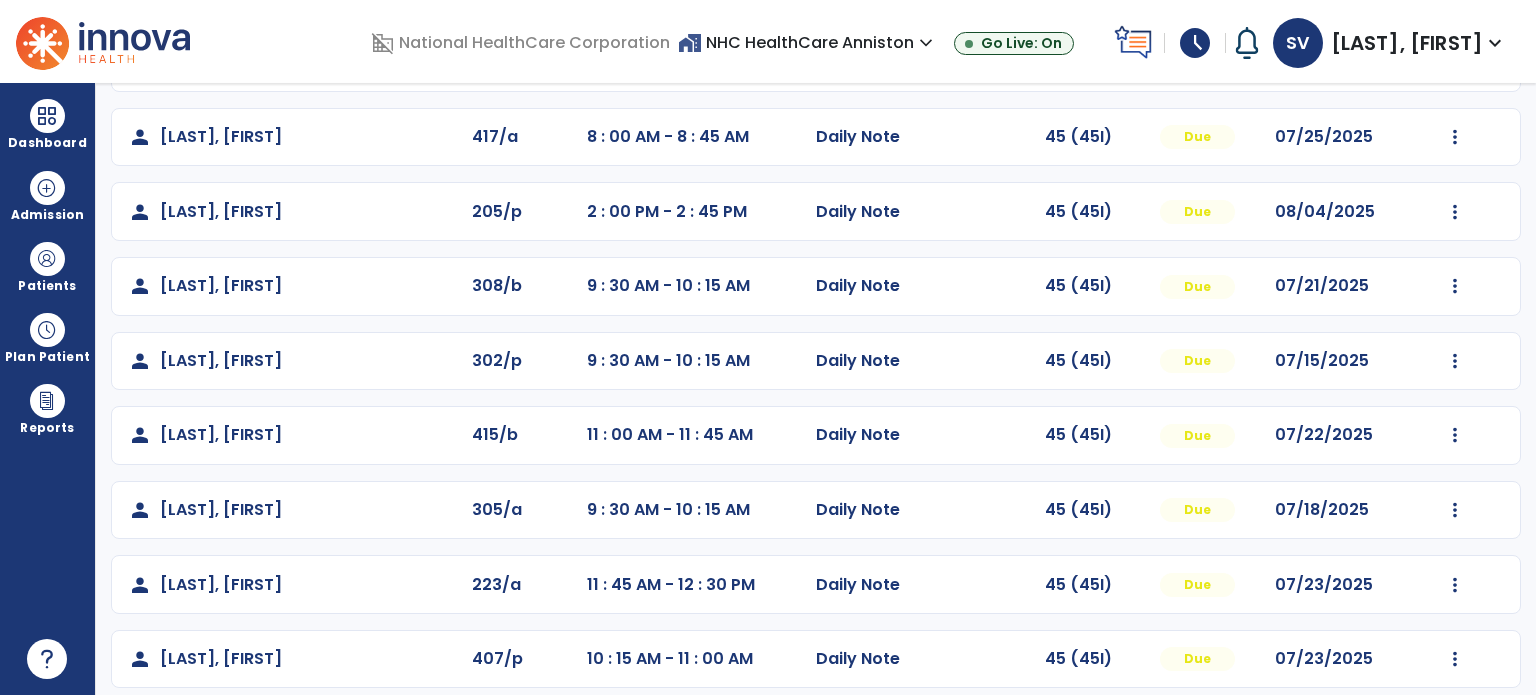 scroll, scrollTop: 319, scrollLeft: 0, axis: vertical 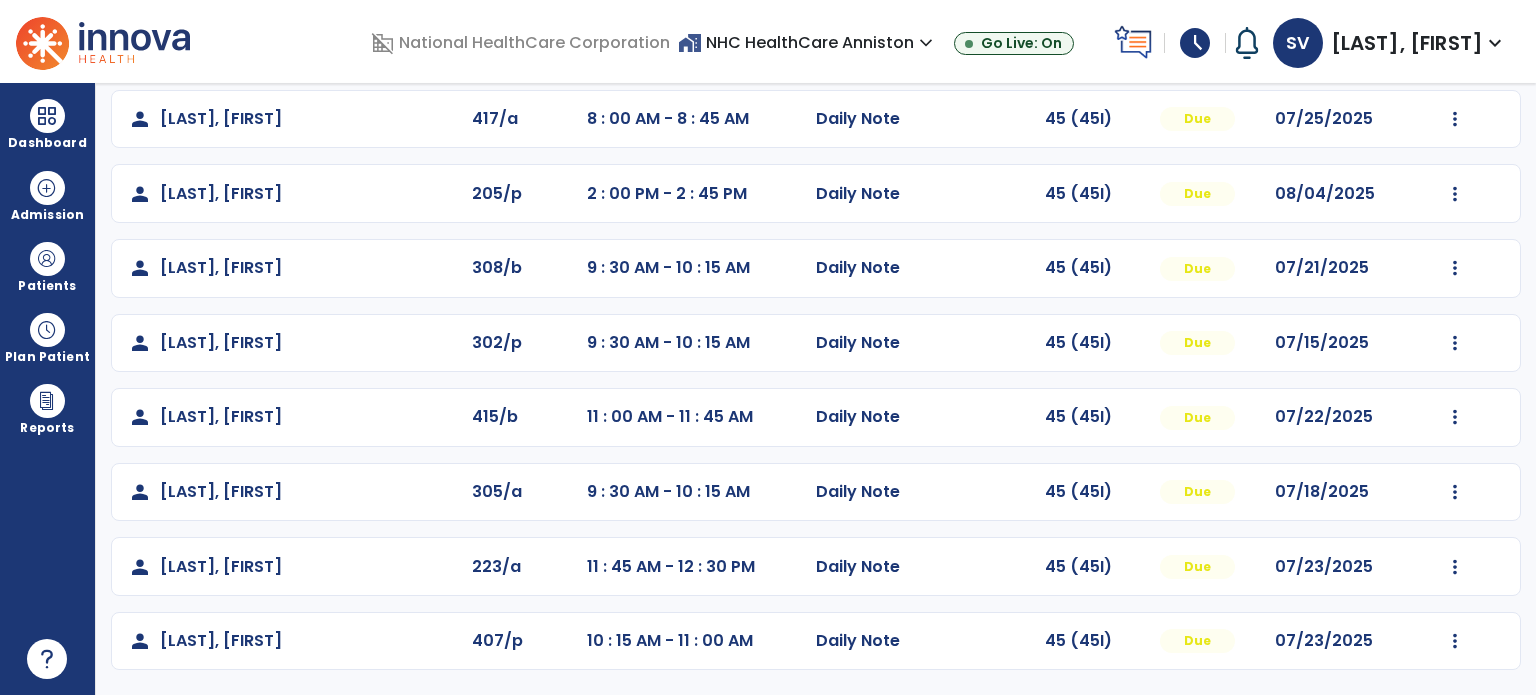 click at bounding box center (47, 330) 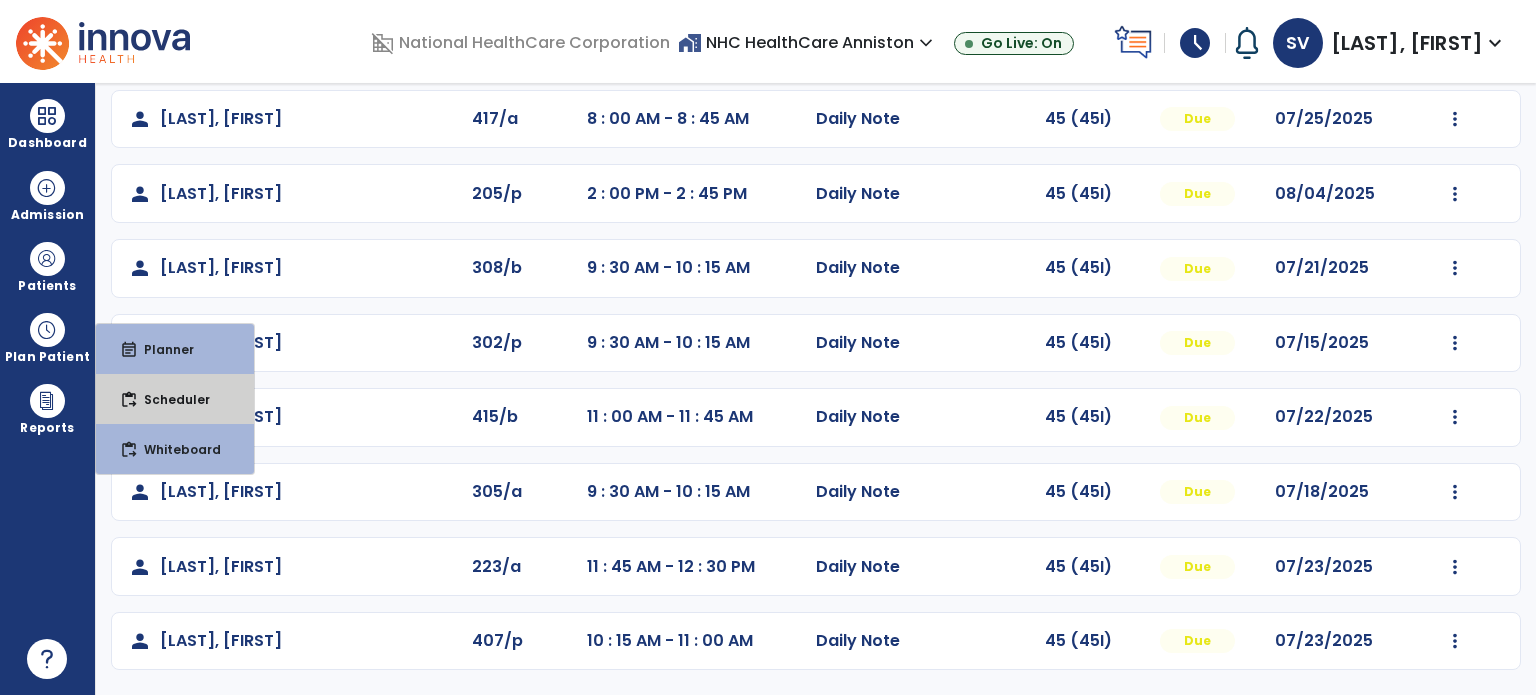 click on "Scheduler" at bounding box center (169, 399) 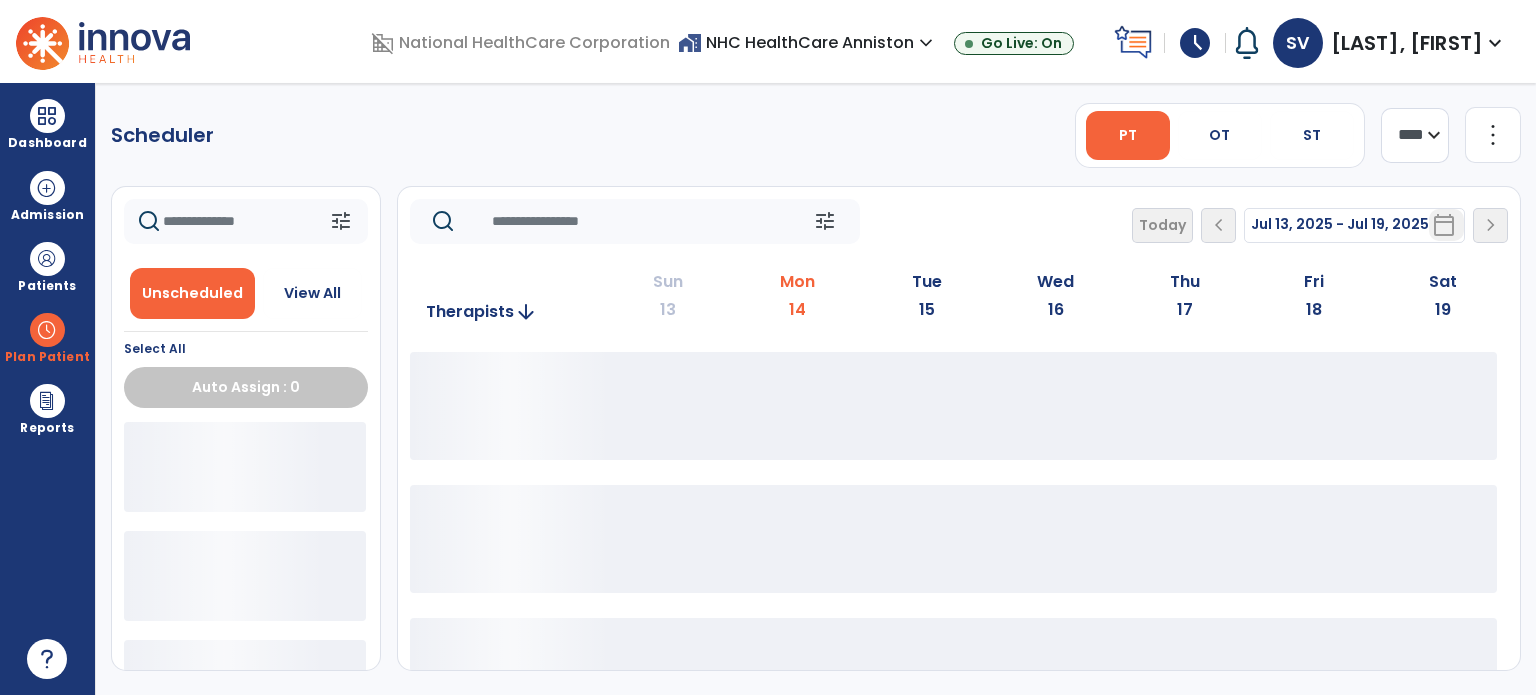 scroll, scrollTop: 0, scrollLeft: 0, axis: both 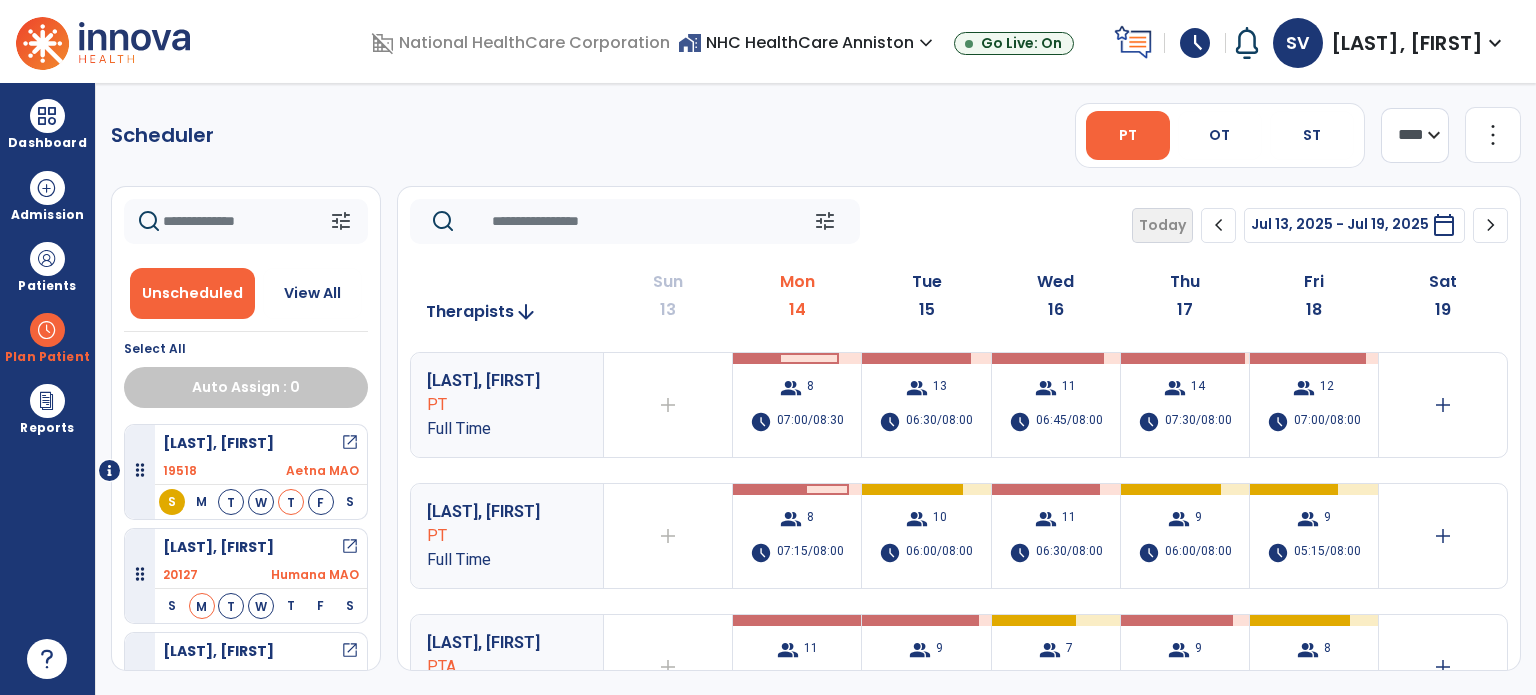 click on "group  8  schedule  07:00/08:30" at bounding box center [797, 405] 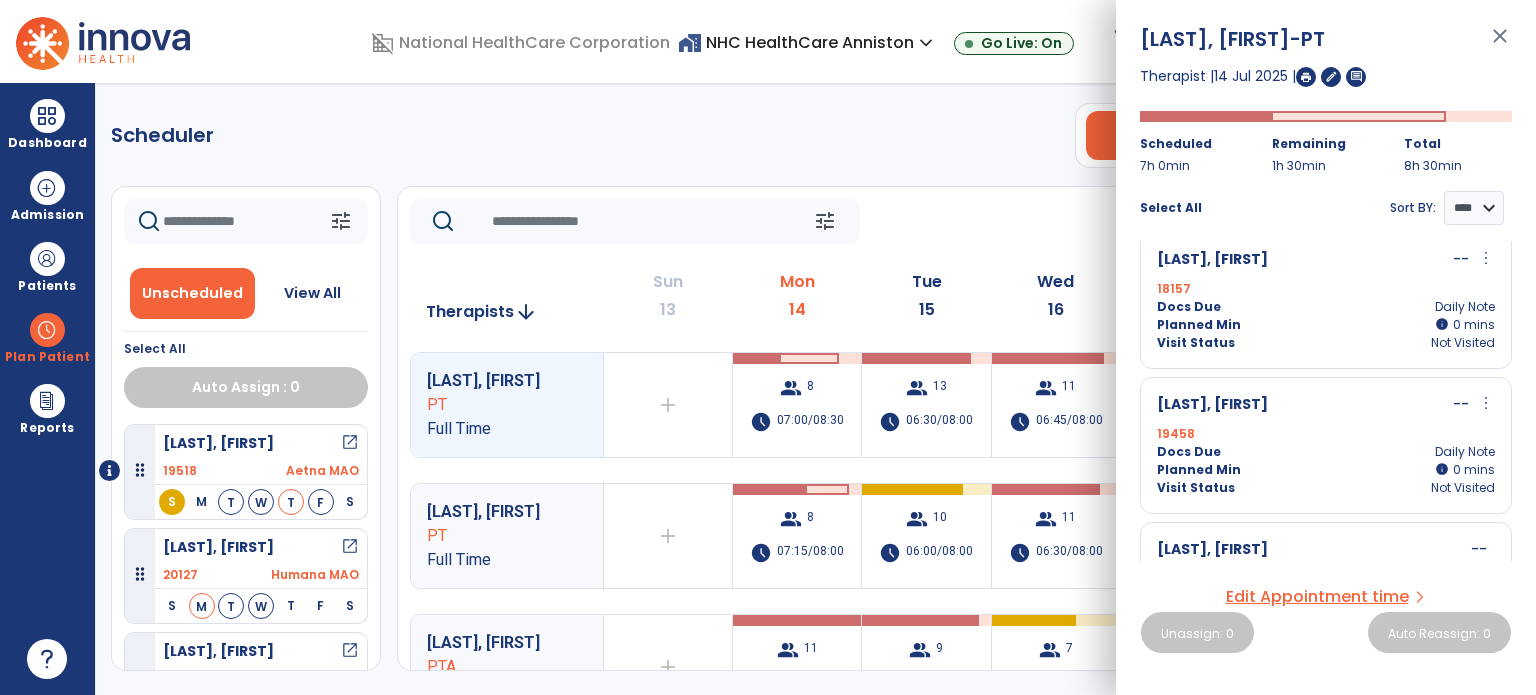 scroll, scrollTop: 700, scrollLeft: 0, axis: vertical 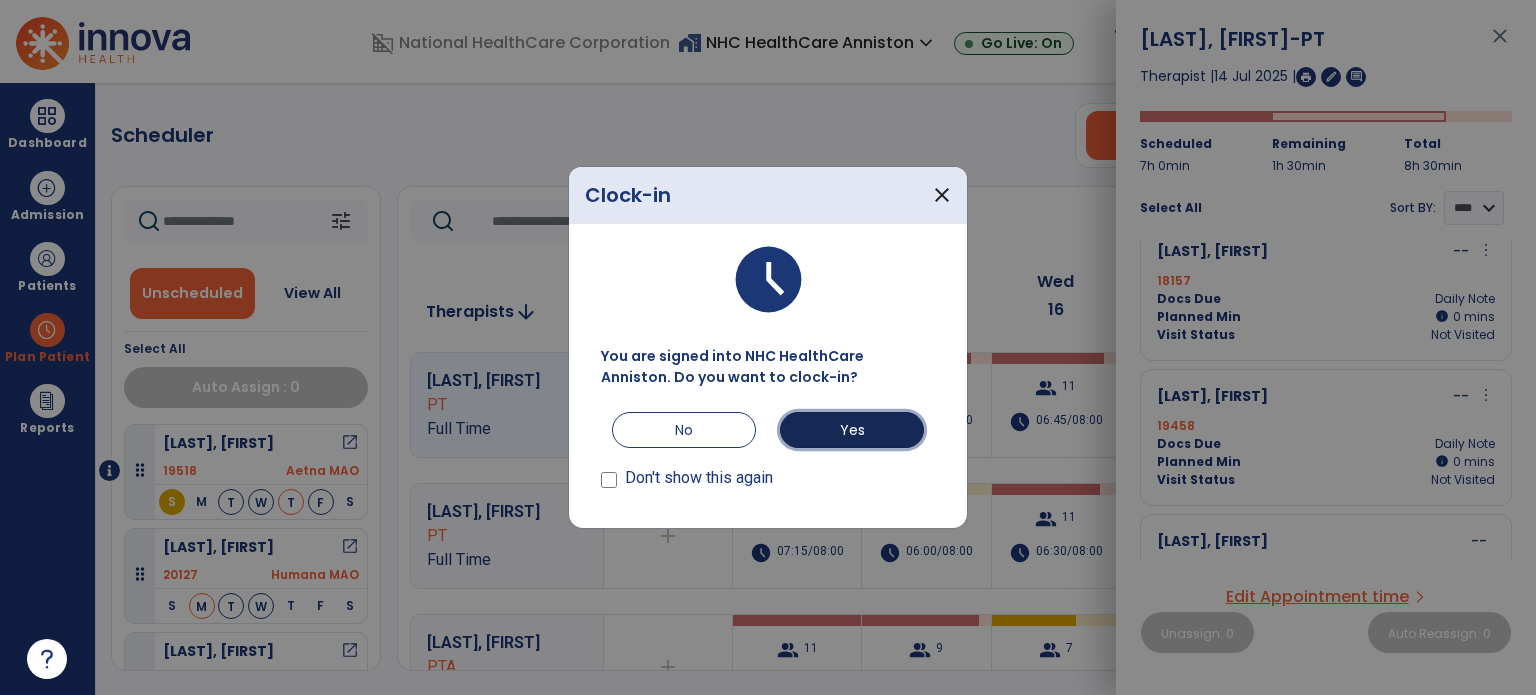 click on "Yes" at bounding box center [852, 430] 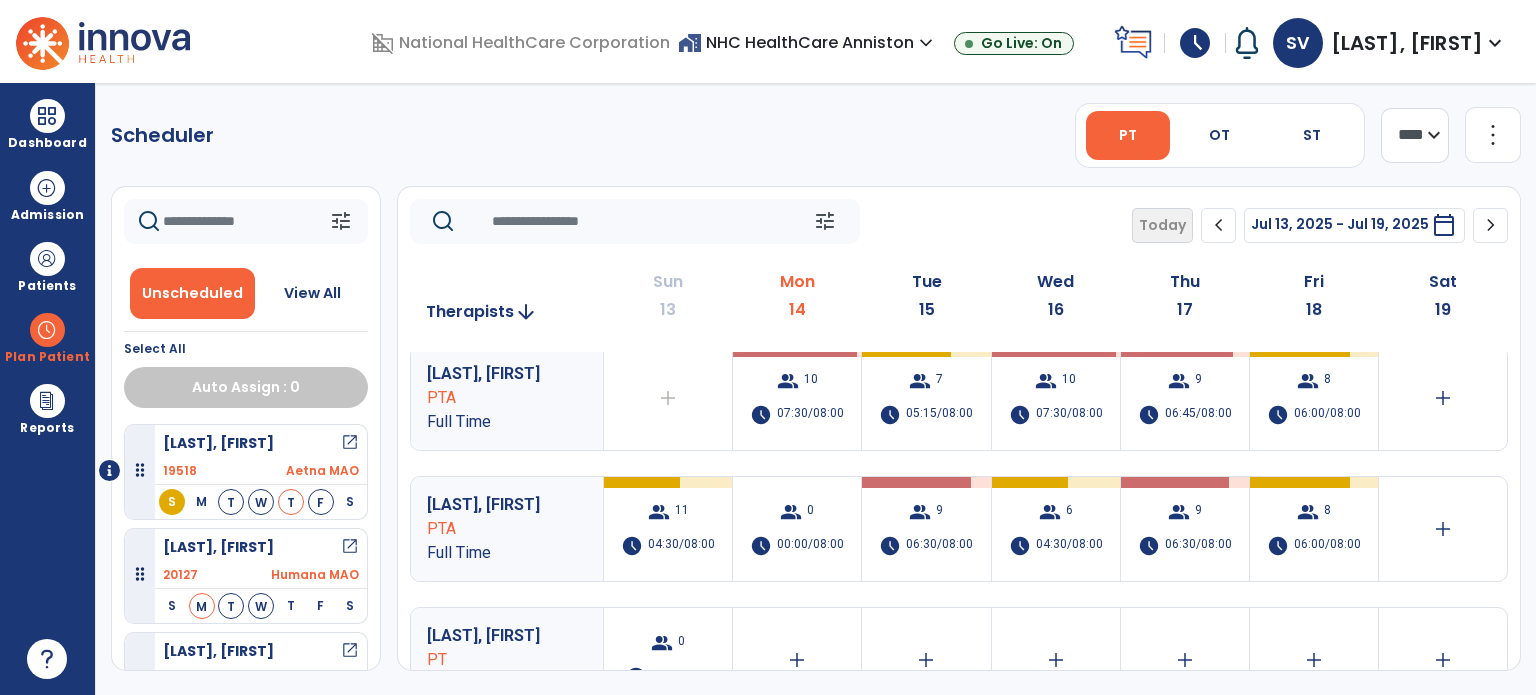 scroll, scrollTop: 300, scrollLeft: 0, axis: vertical 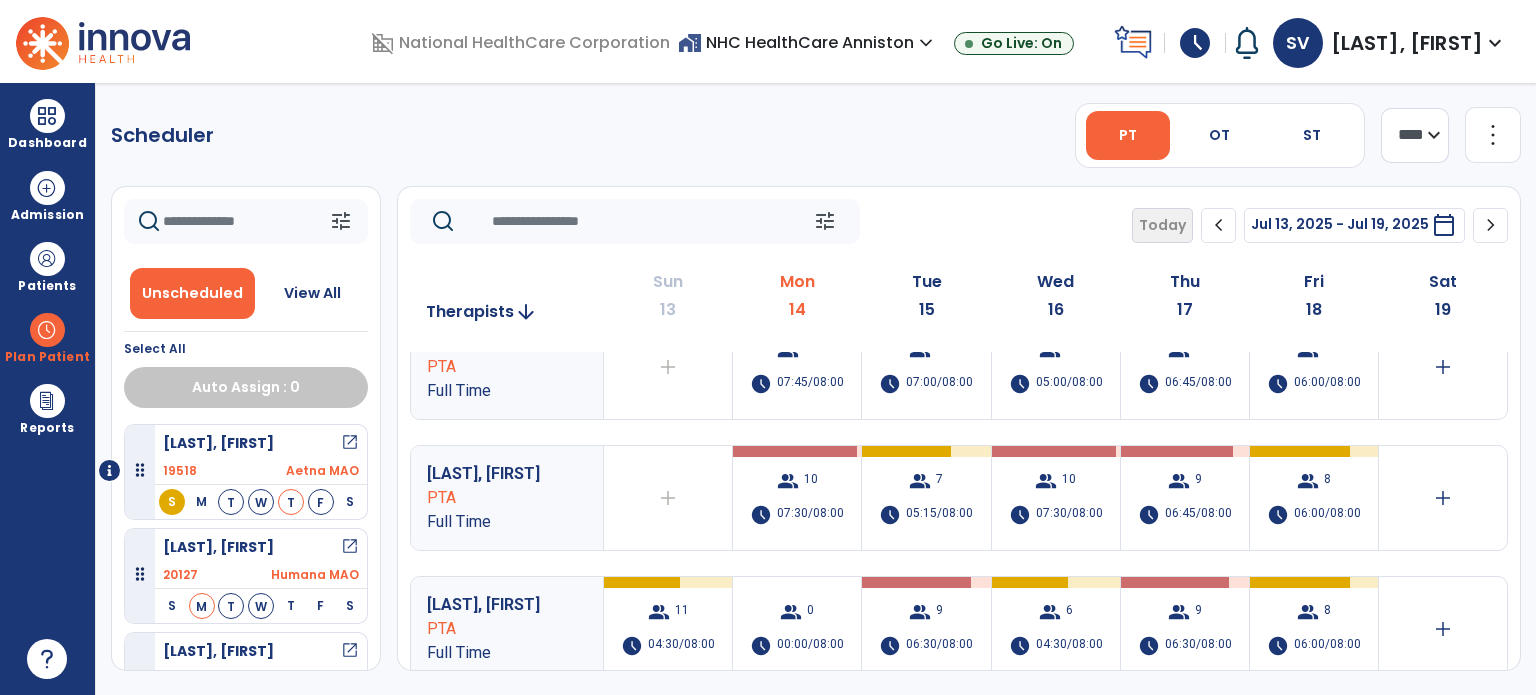 click on "group  7  schedule  05:15/08:00" at bounding box center [926, 498] 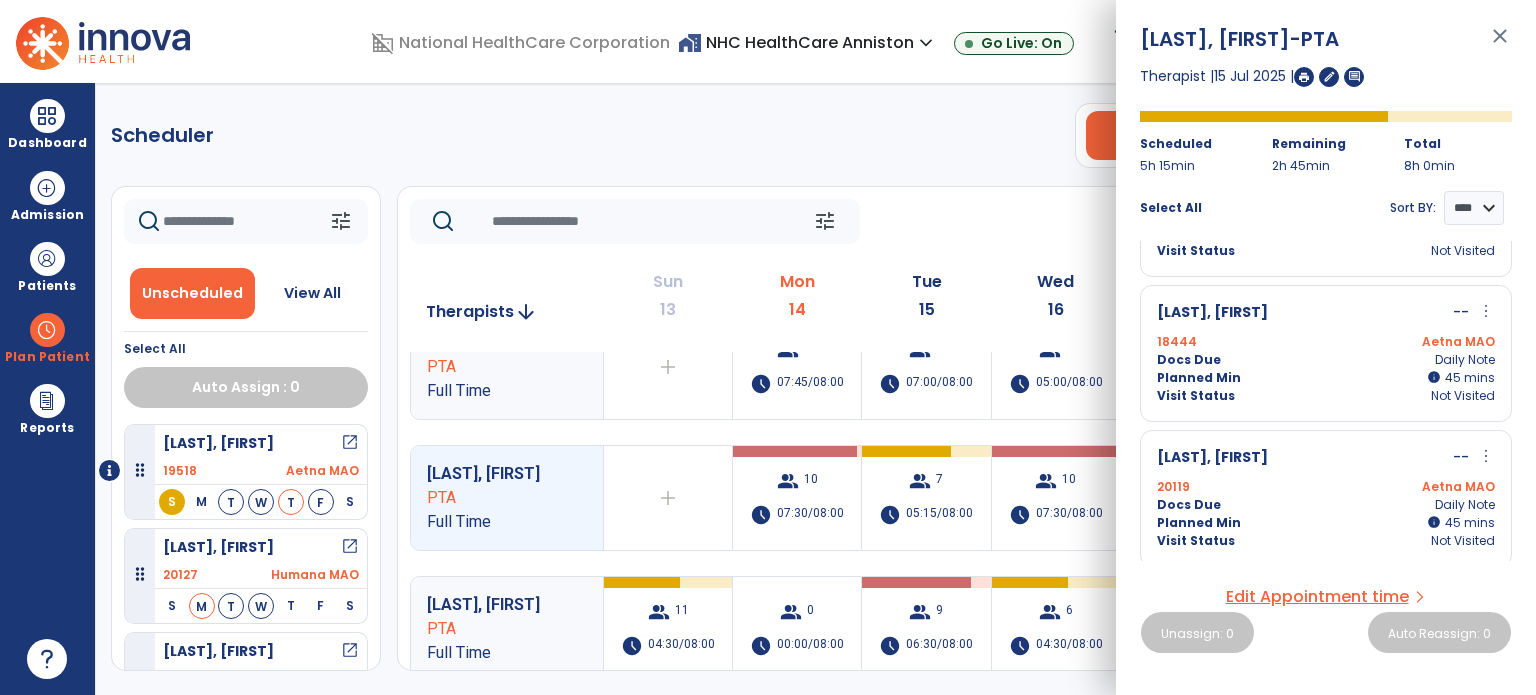 scroll, scrollTop: 690, scrollLeft: 0, axis: vertical 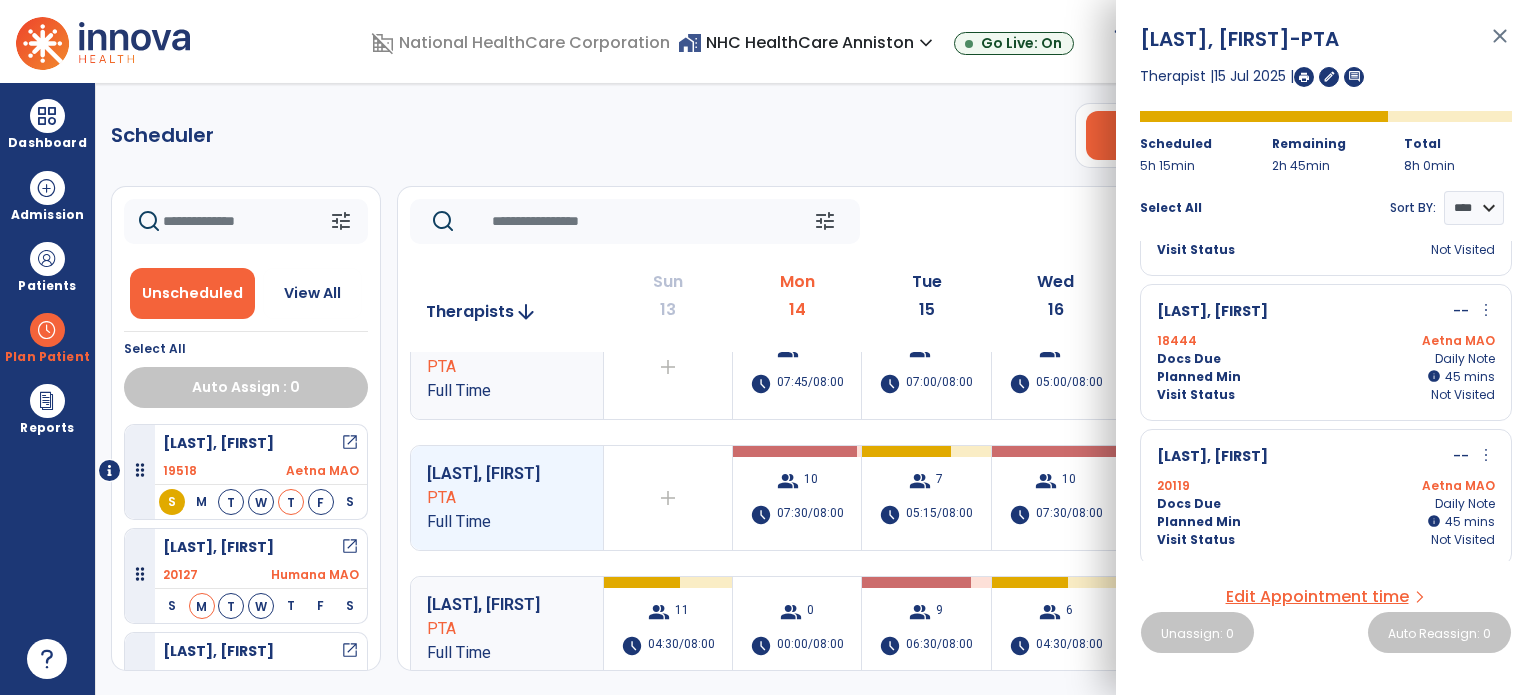 click on "Edit Appointment time" at bounding box center [1317, 597] 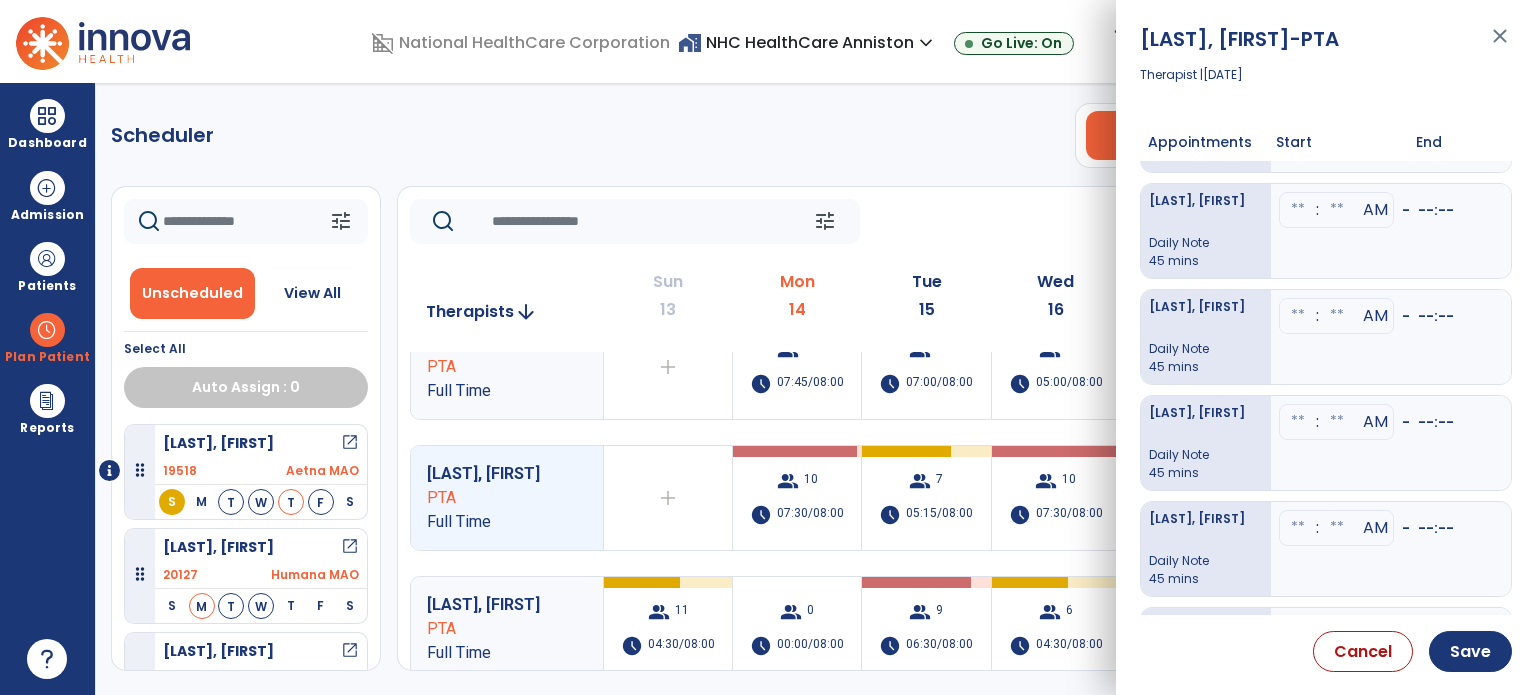 scroll, scrollTop: 0, scrollLeft: 0, axis: both 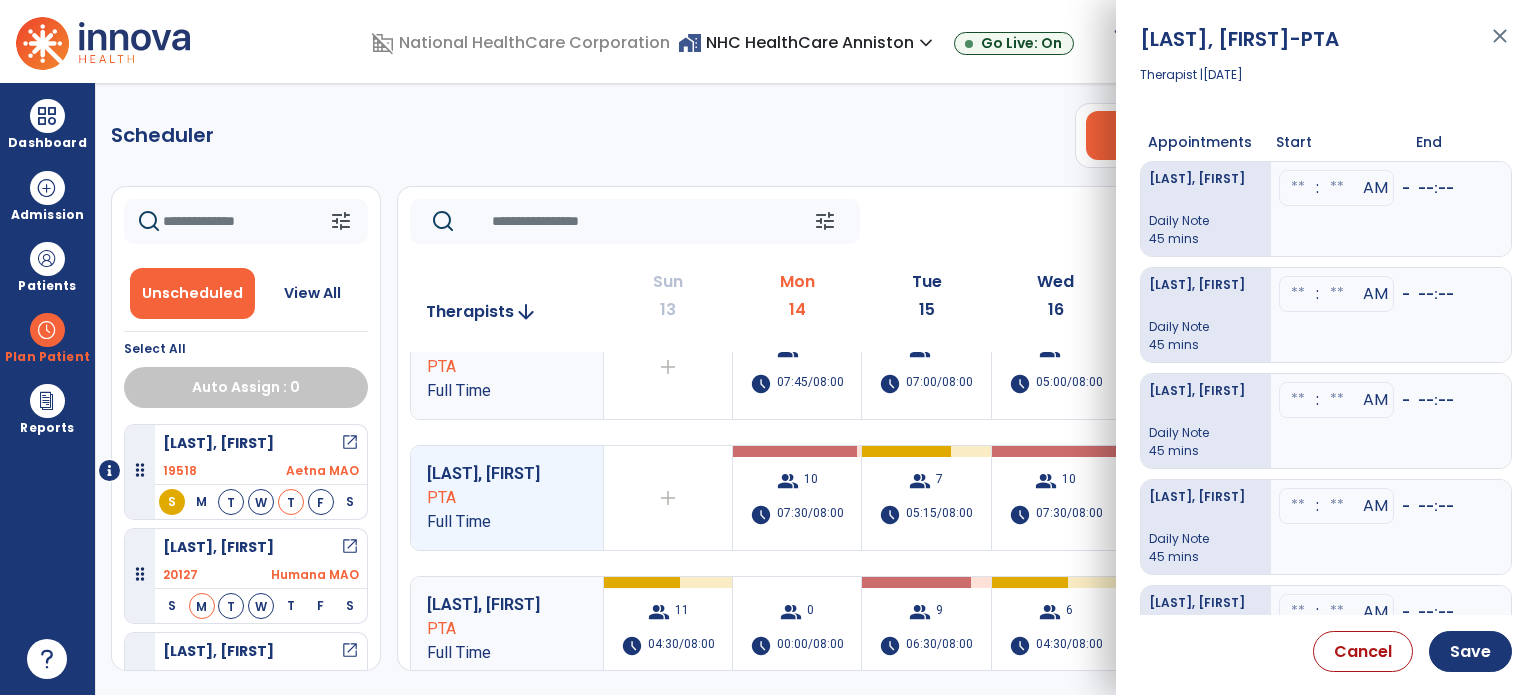 click at bounding box center (1298, 188) 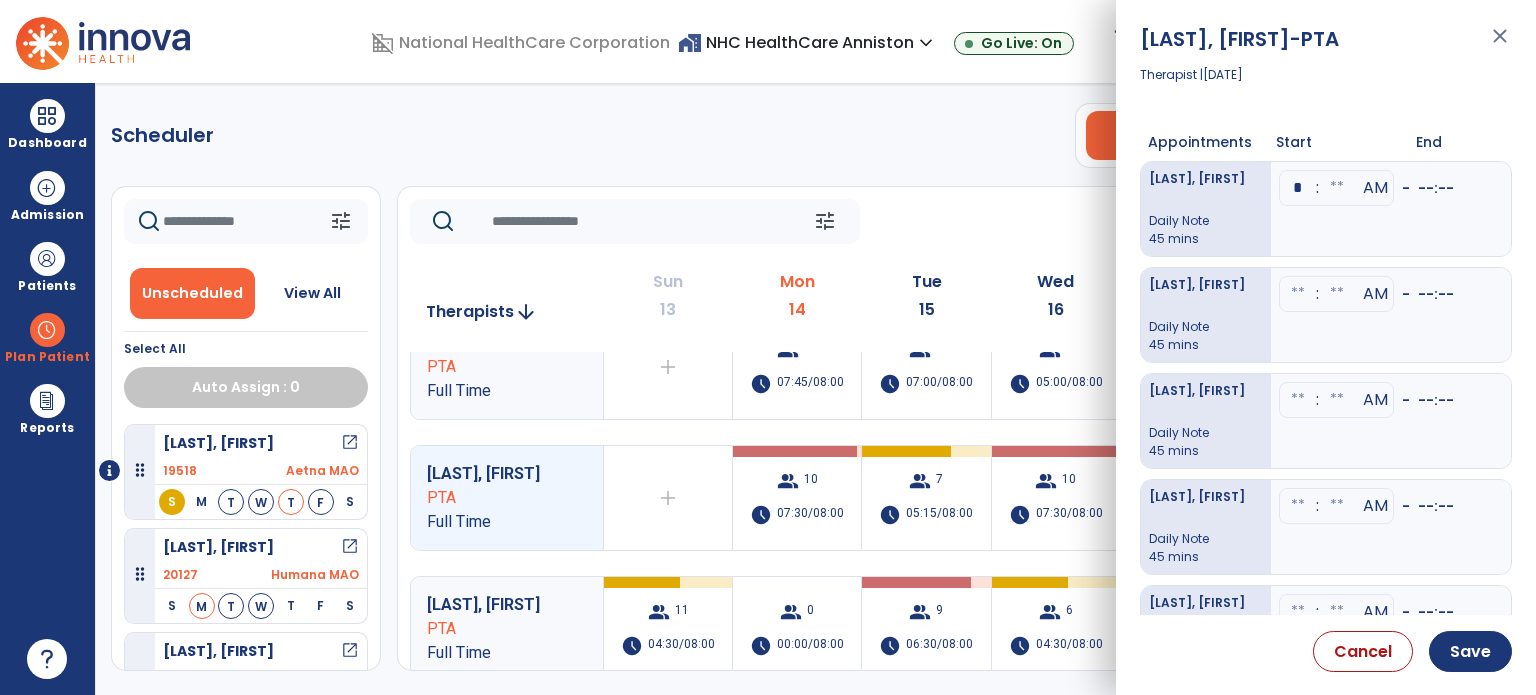 type on "**" 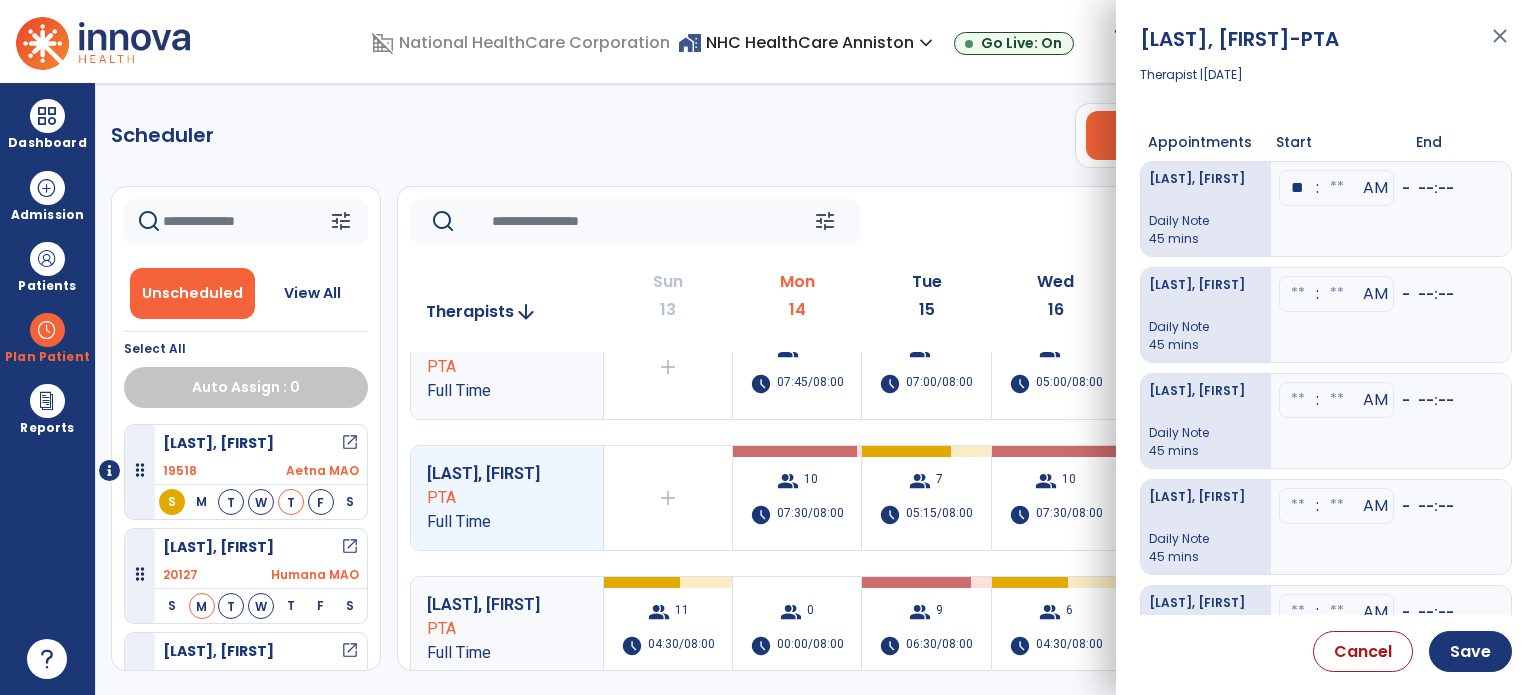click at bounding box center (1337, 188) 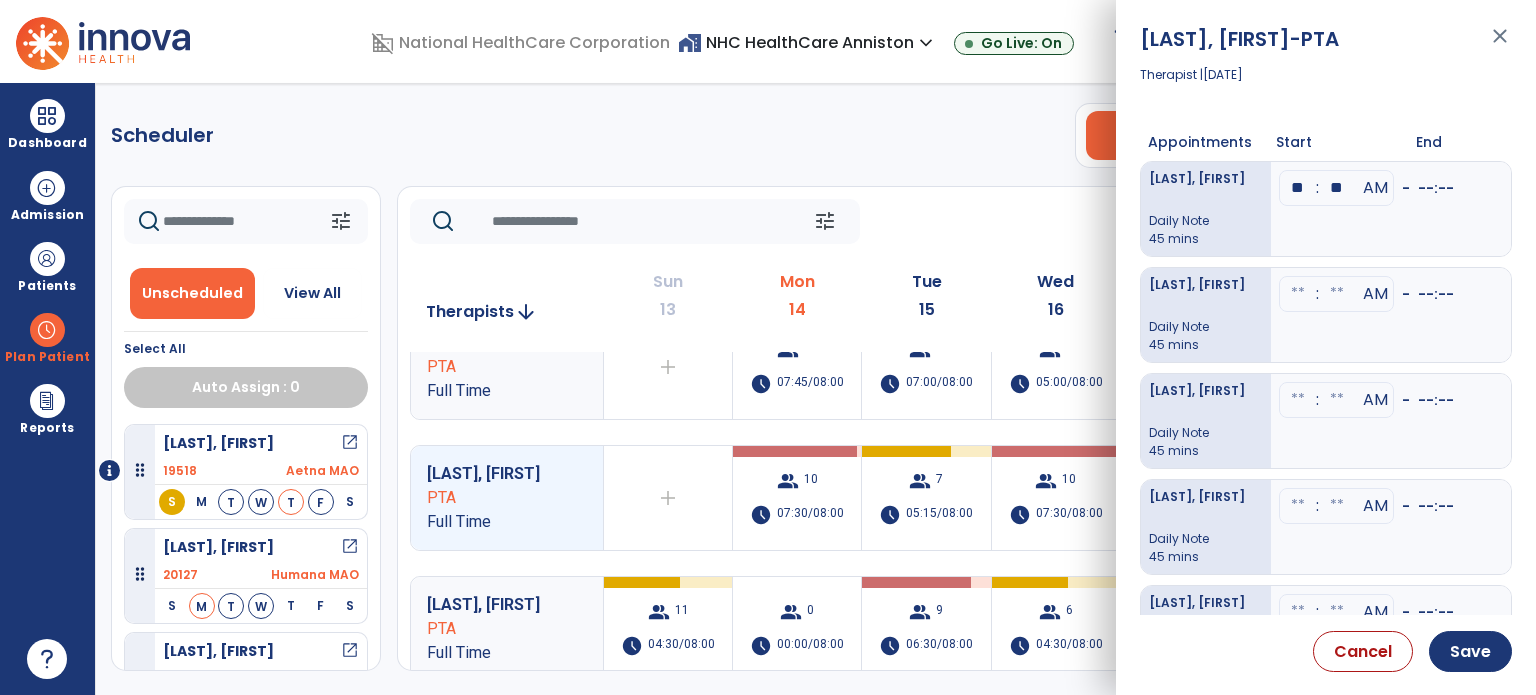 type on "**" 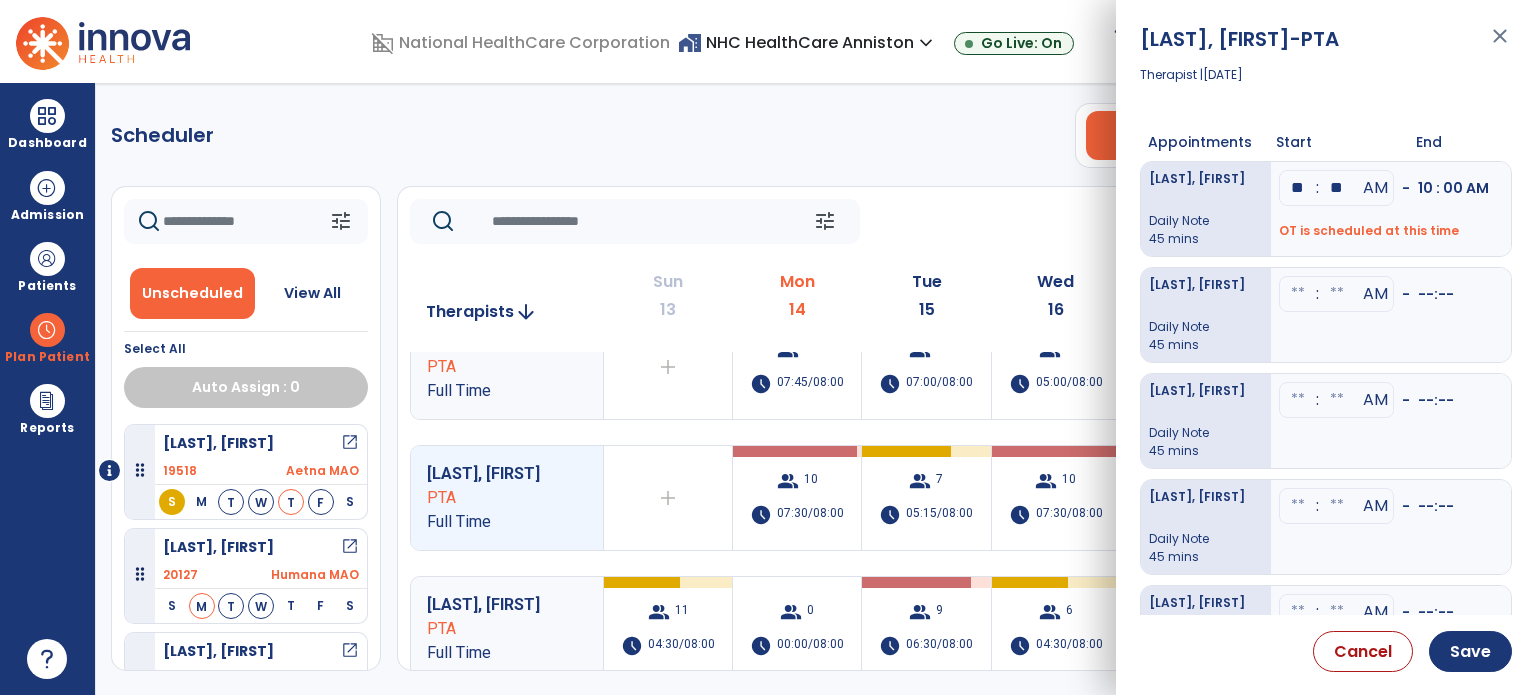 scroll, scrollTop: 100, scrollLeft: 0, axis: vertical 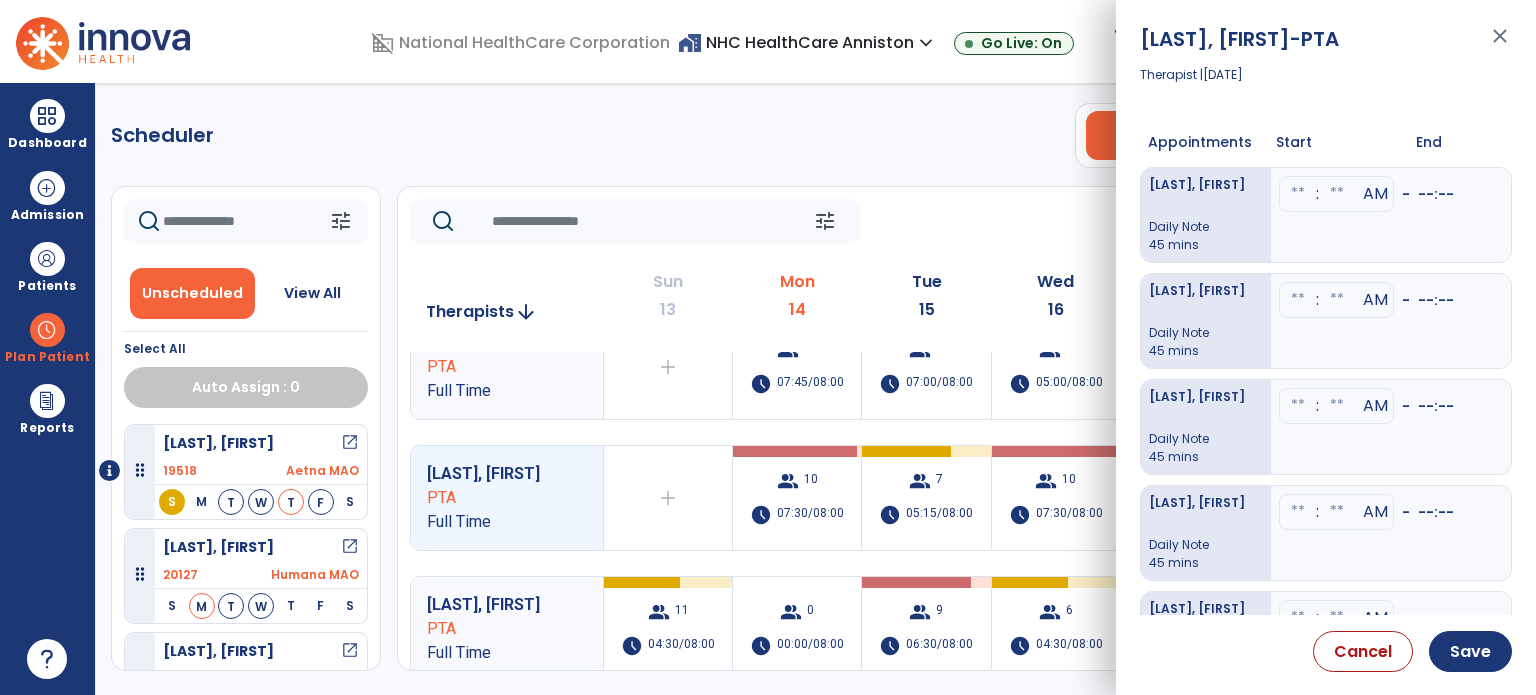 click at bounding box center [1298, 194] 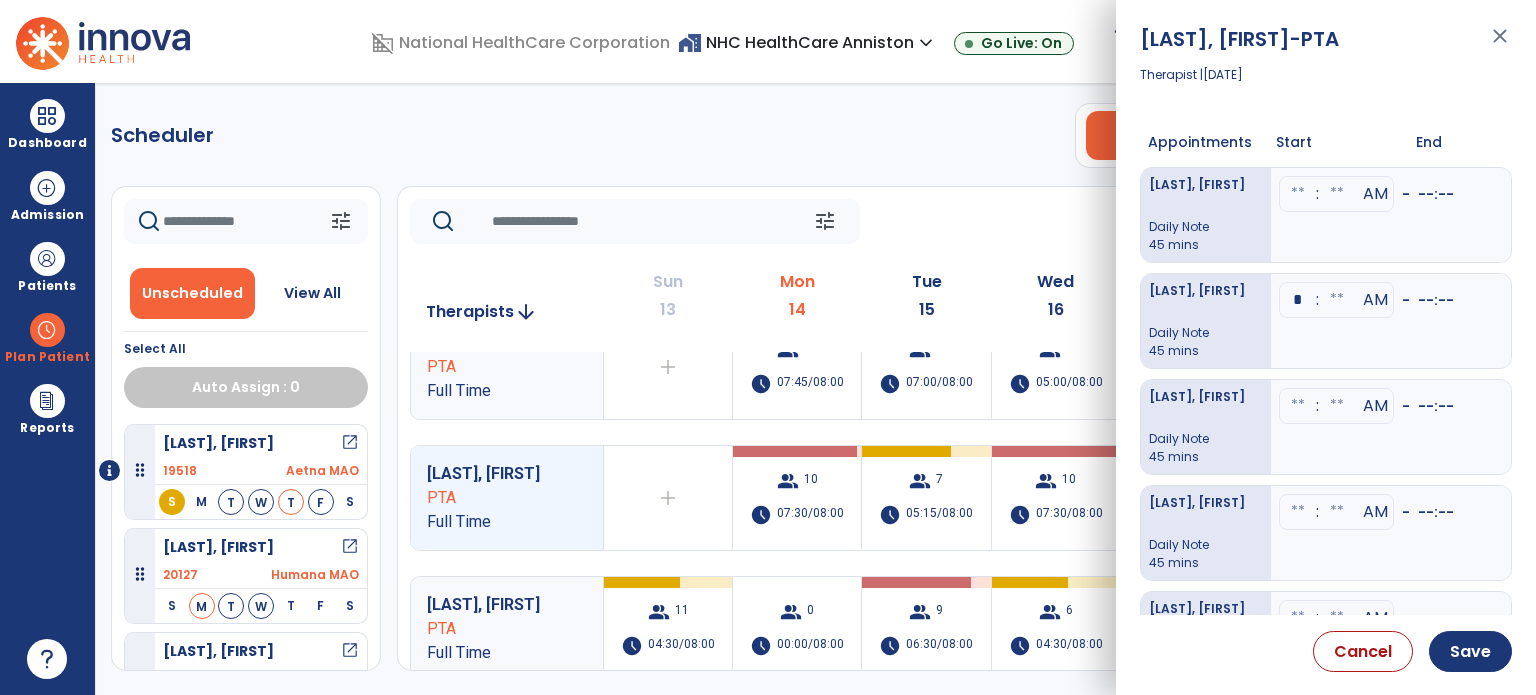 type on "**" 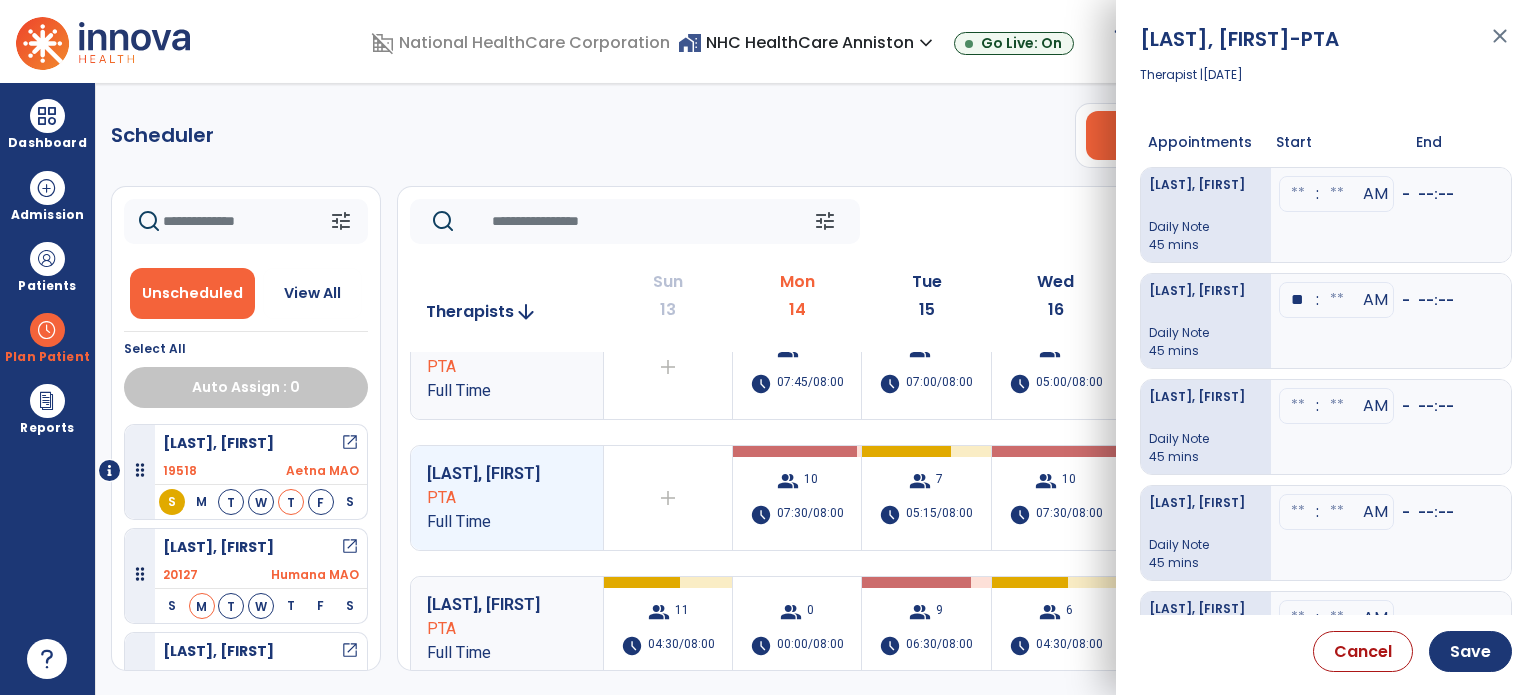 click at bounding box center (1337, 88) 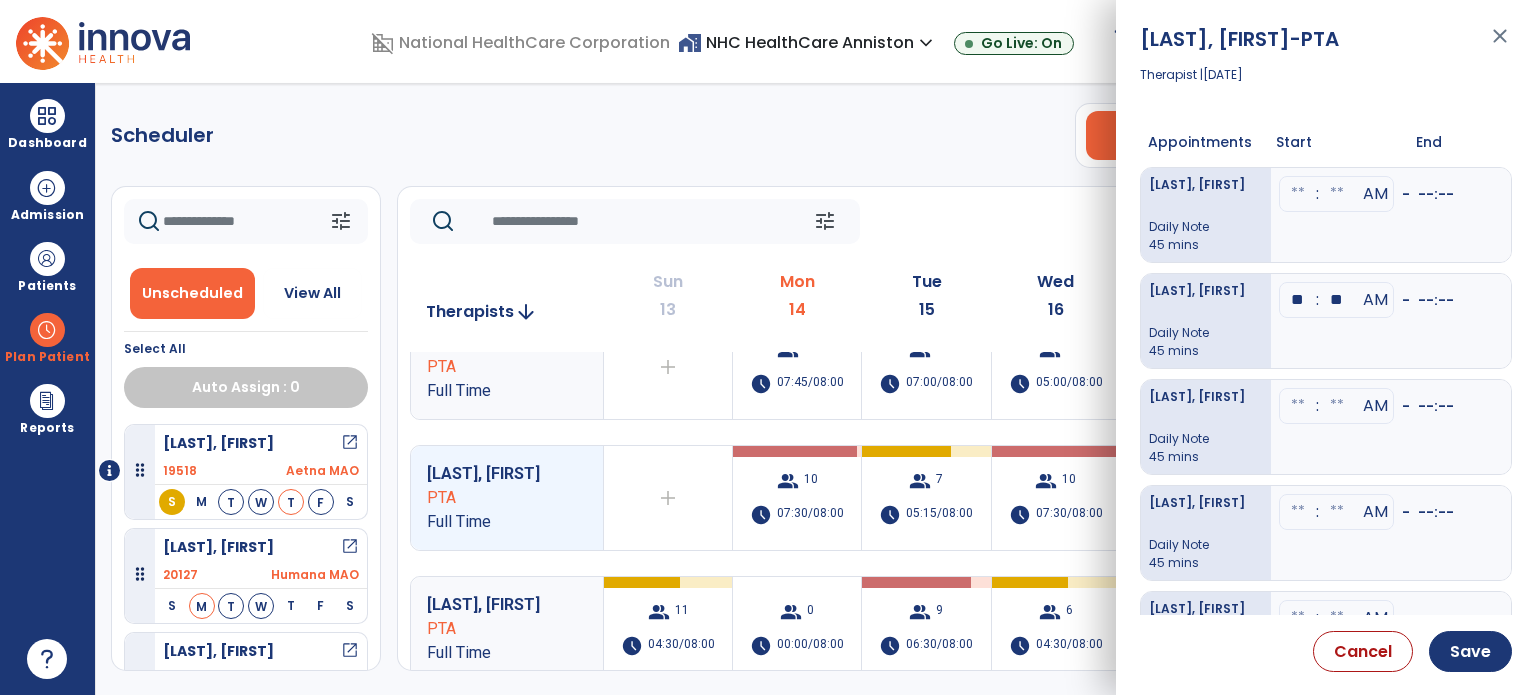 type on "**" 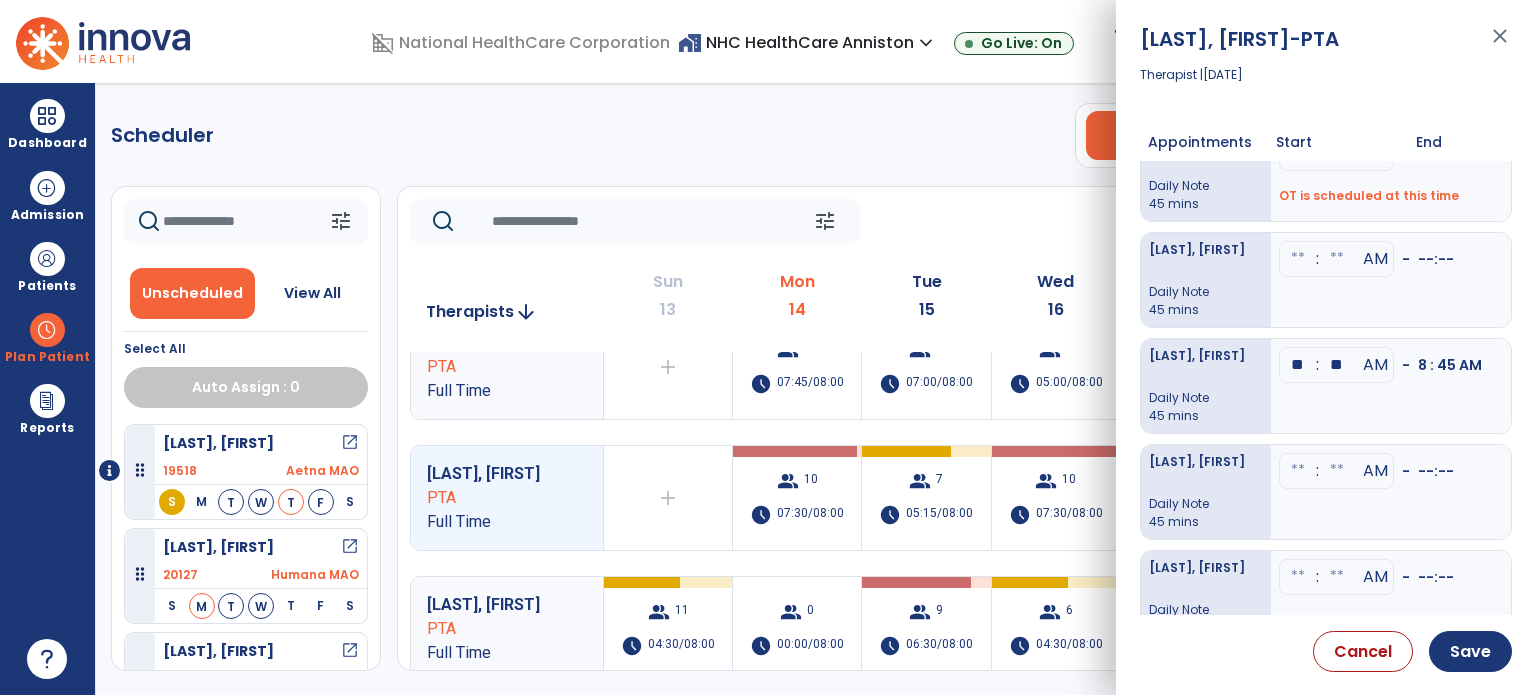 scroll, scrollTop: 0, scrollLeft: 0, axis: both 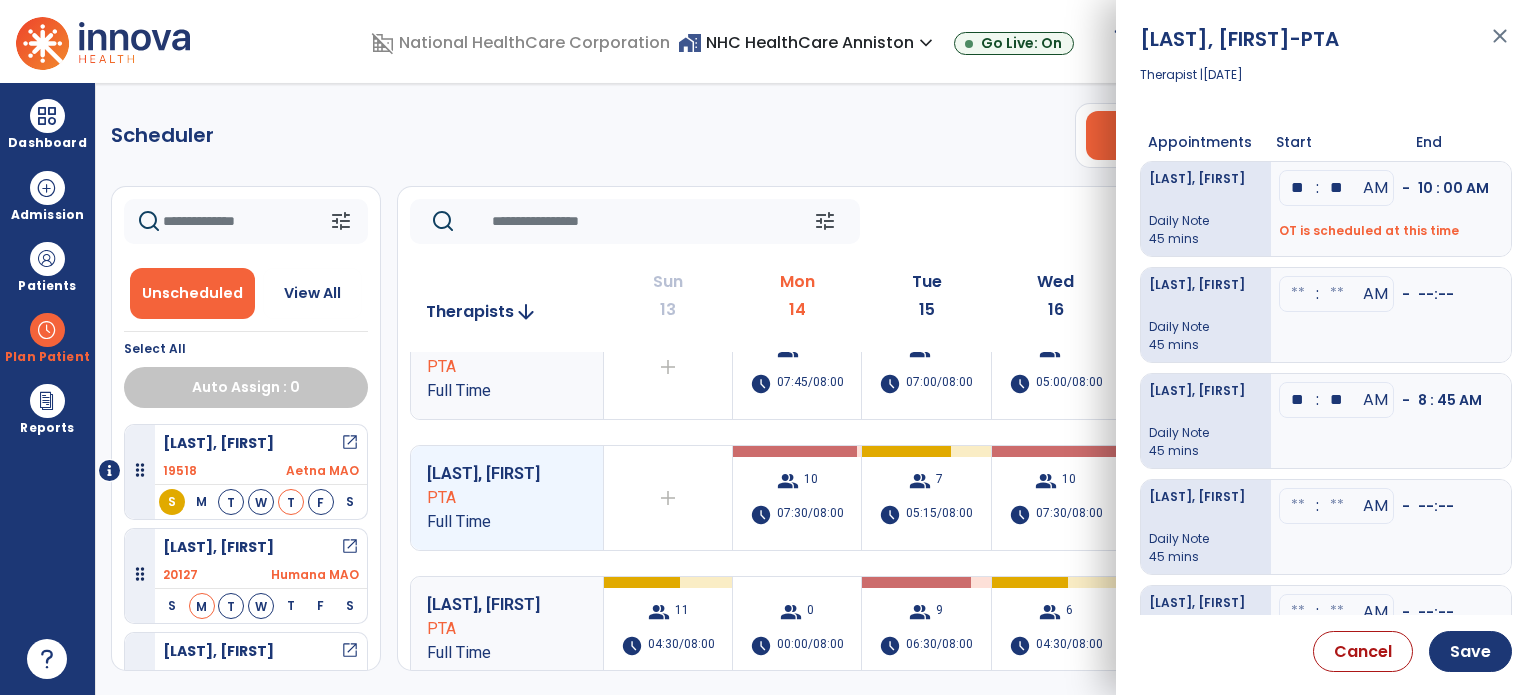 click on "**" at bounding box center (1337, 188) 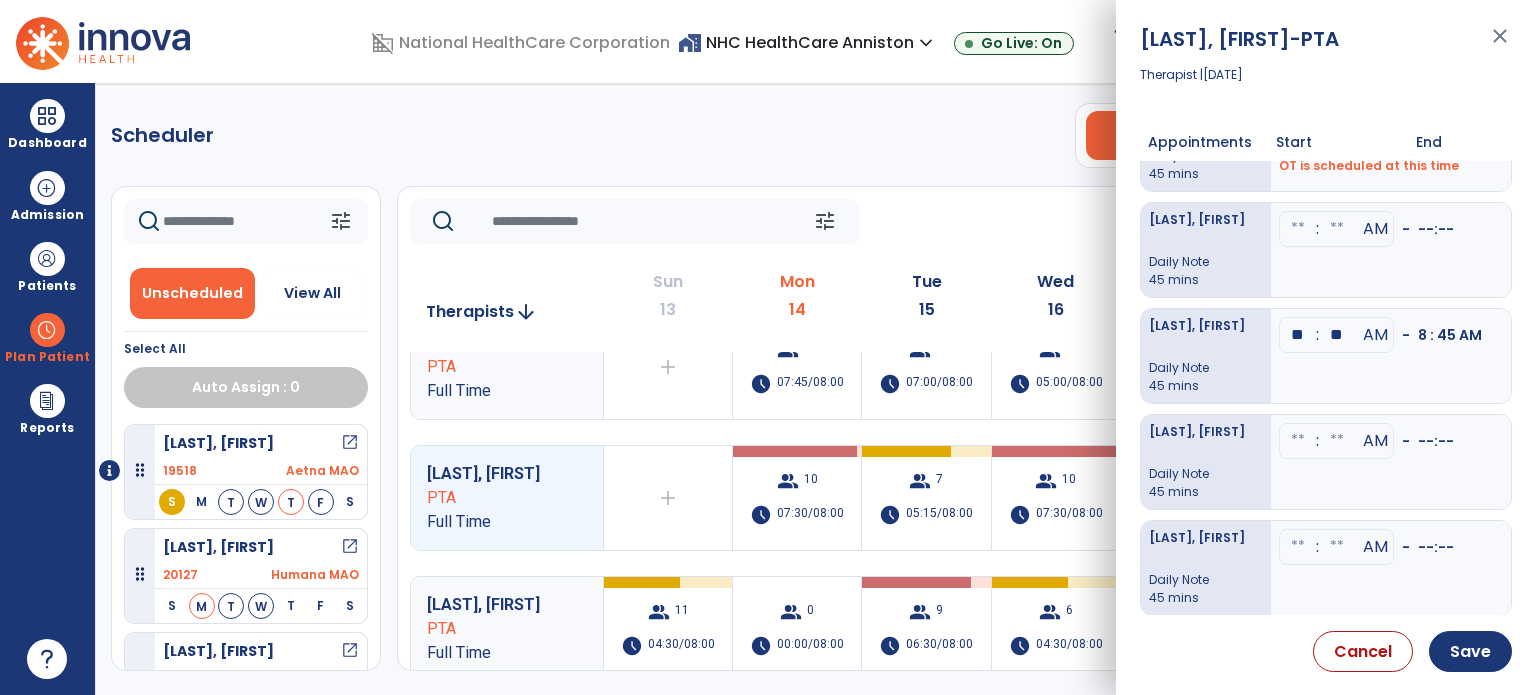 scroll, scrollTop: 100, scrollLeft: 0, axis: vertical 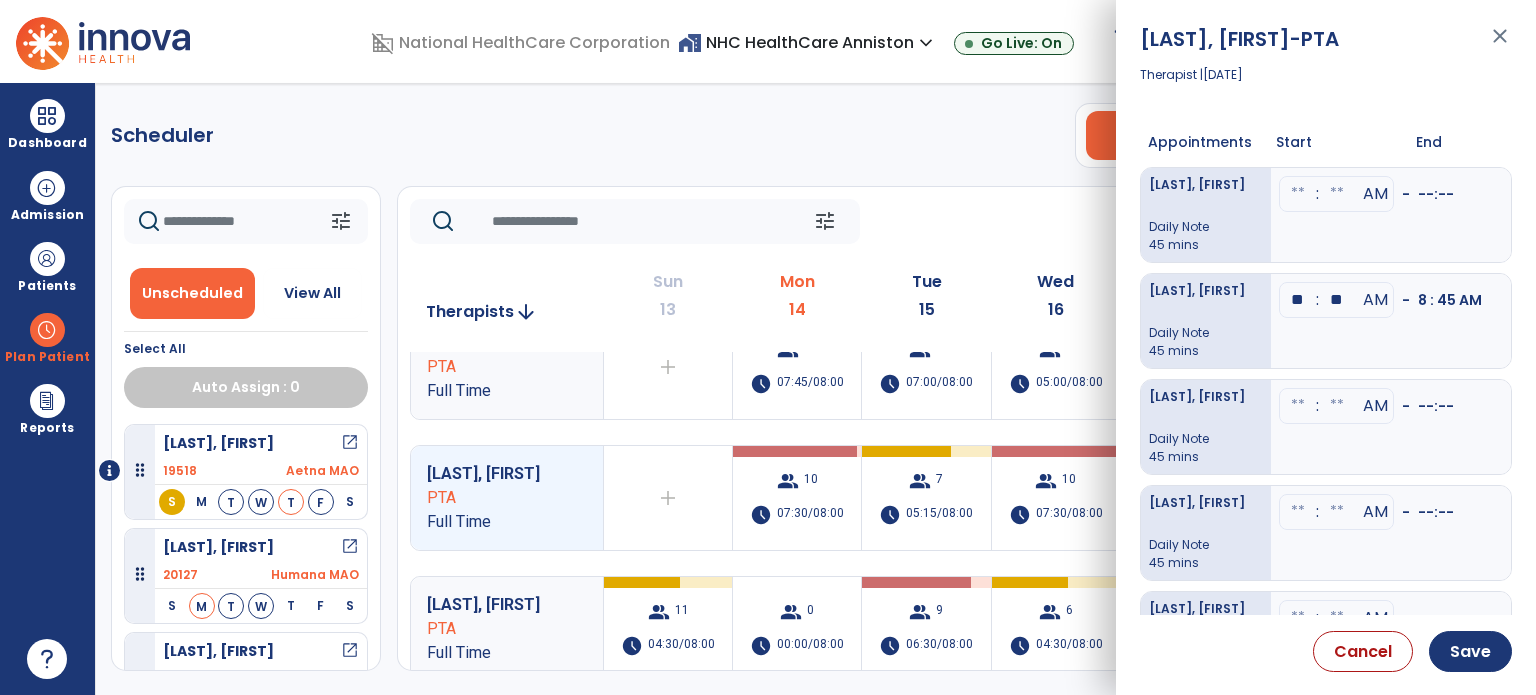 click at bounding box center (1298, 194) 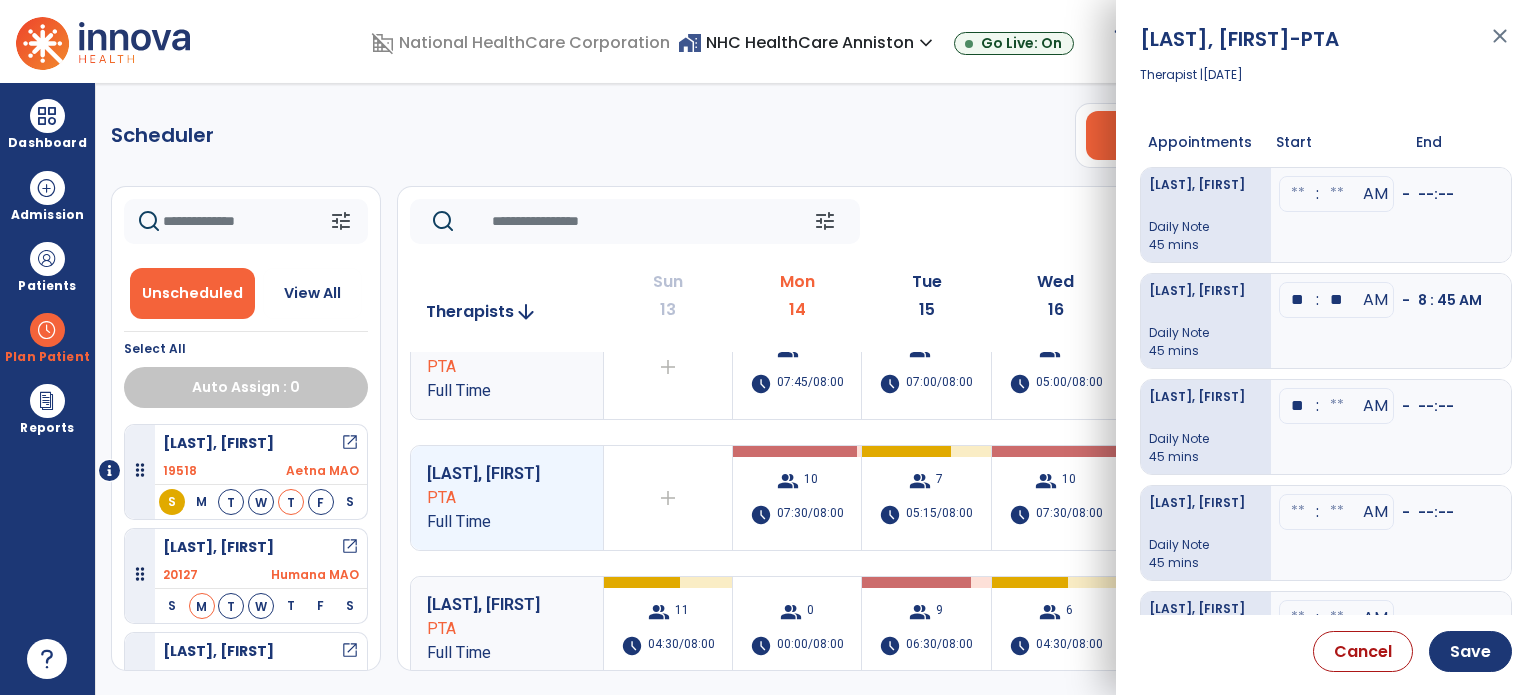 type on "**" 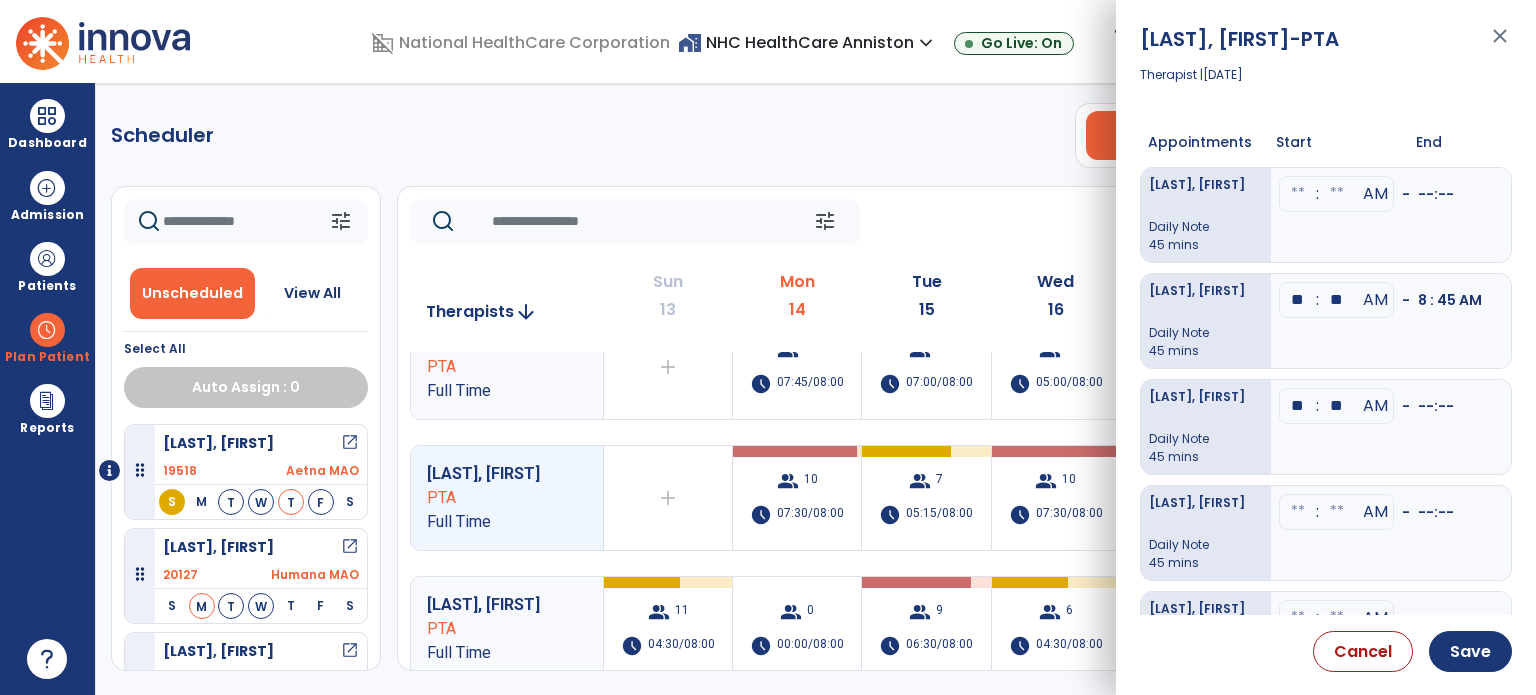 type on "**" 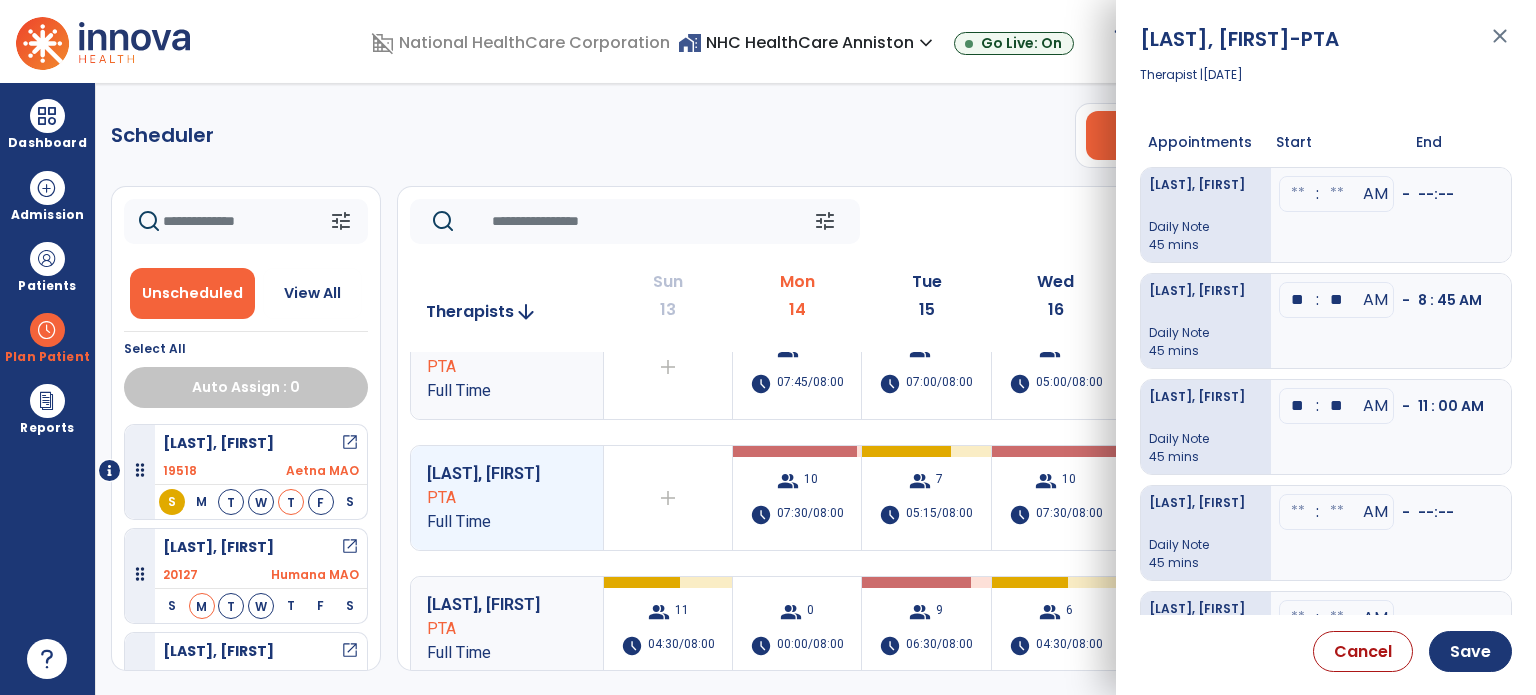 click at bounding box center (1298, 194) 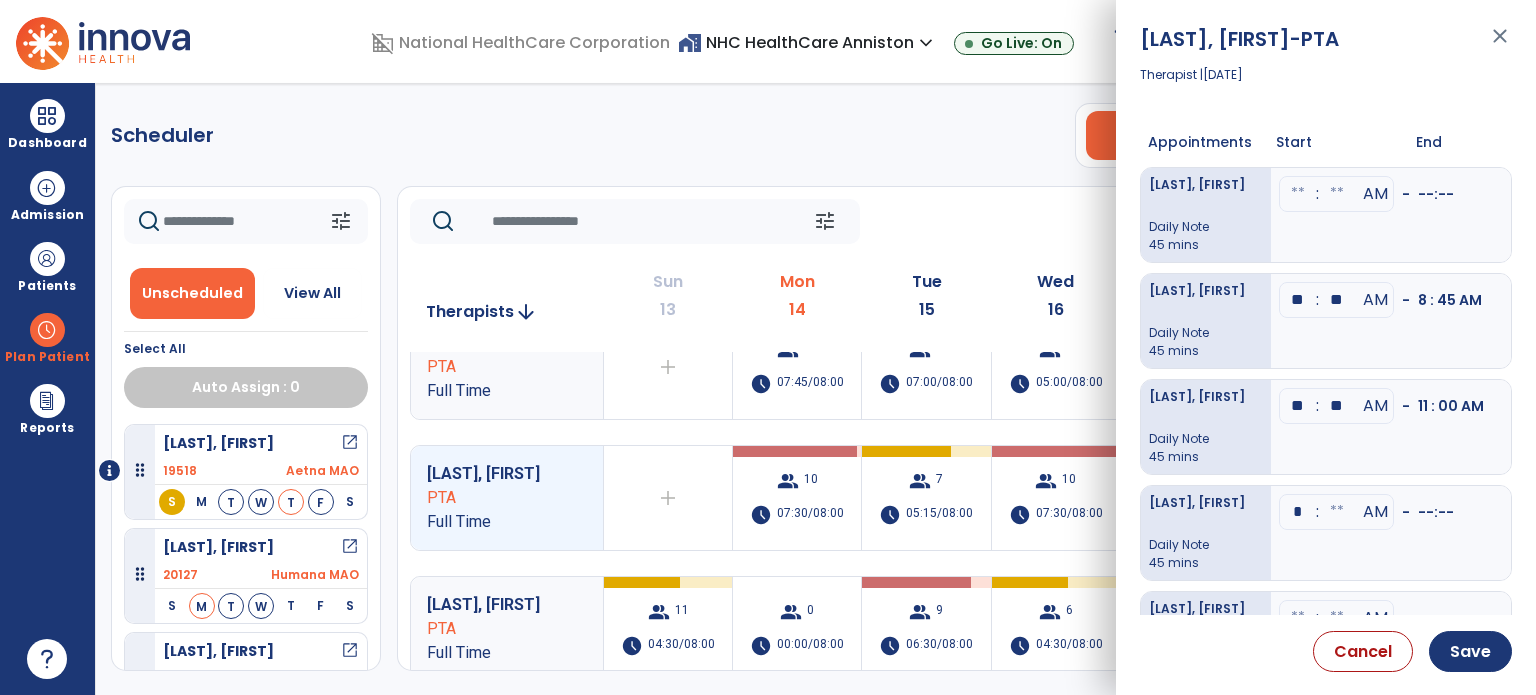 type on "**" 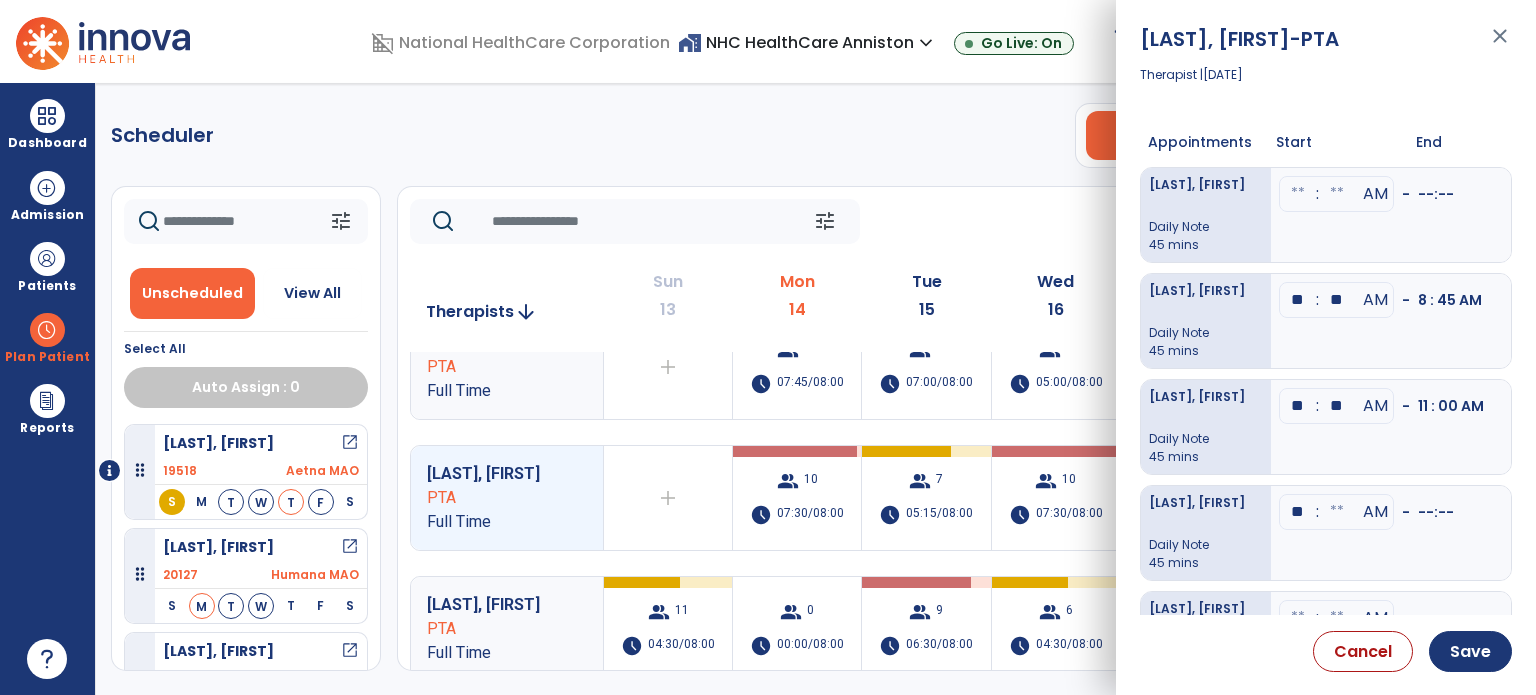 click at bounding box center [1337, 194] 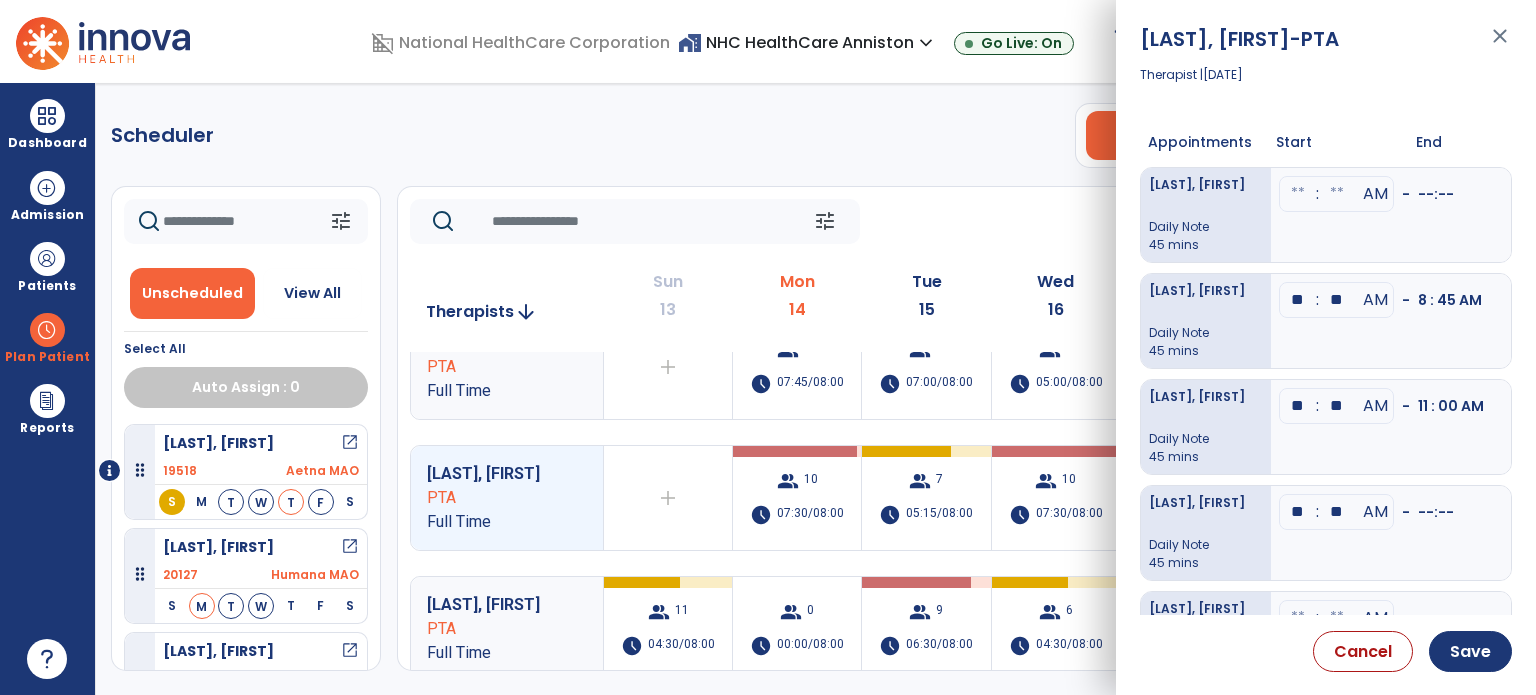 type on "**" 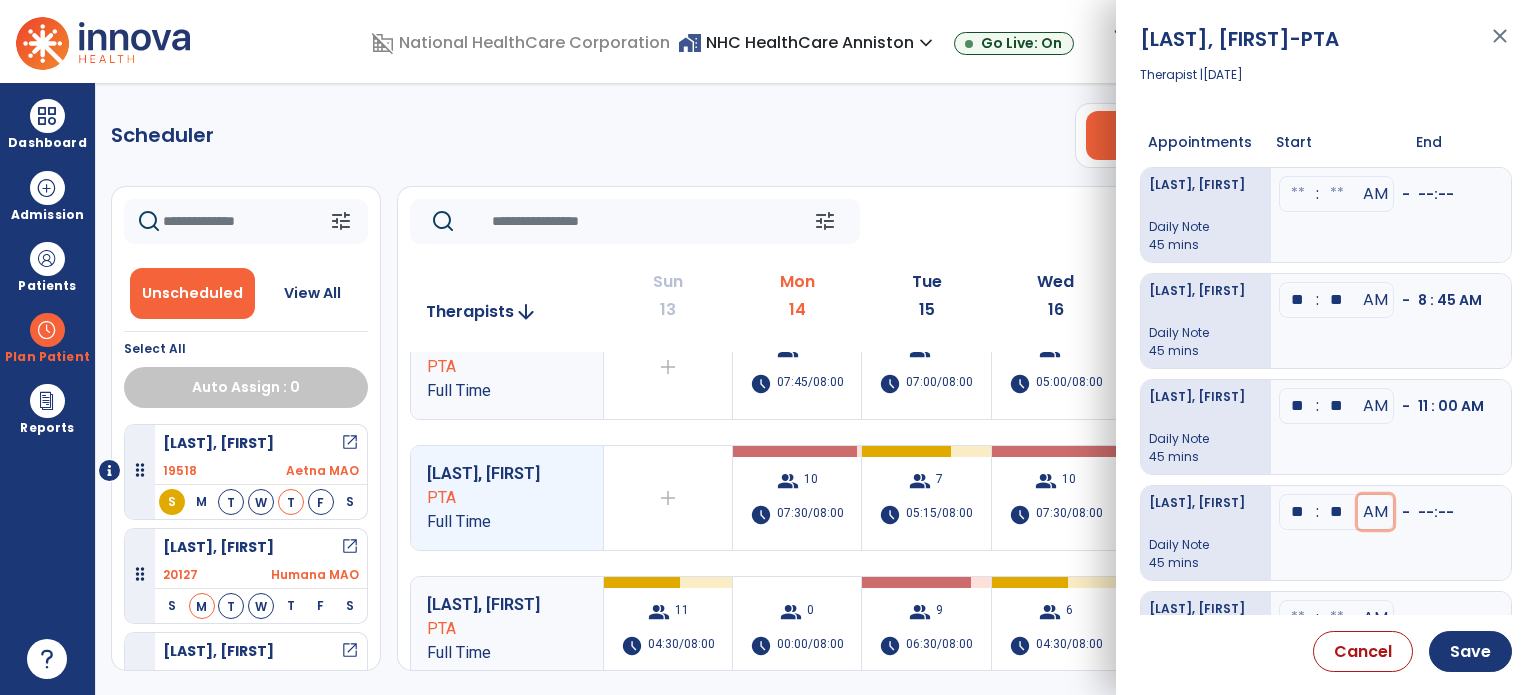 click on "AM" at bounding box center [1375, 88] 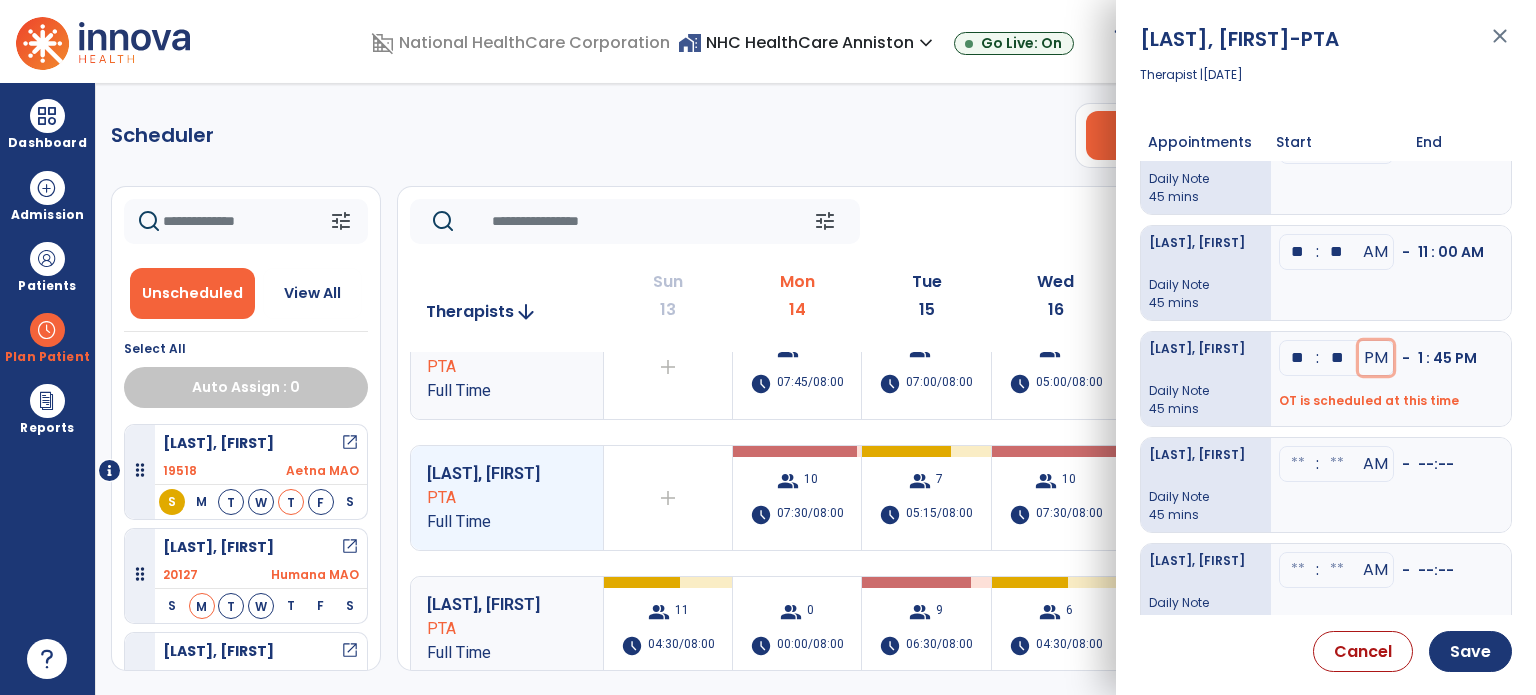 scroll, scrollTop: 284, scrollLeft: 0, axis: vertical 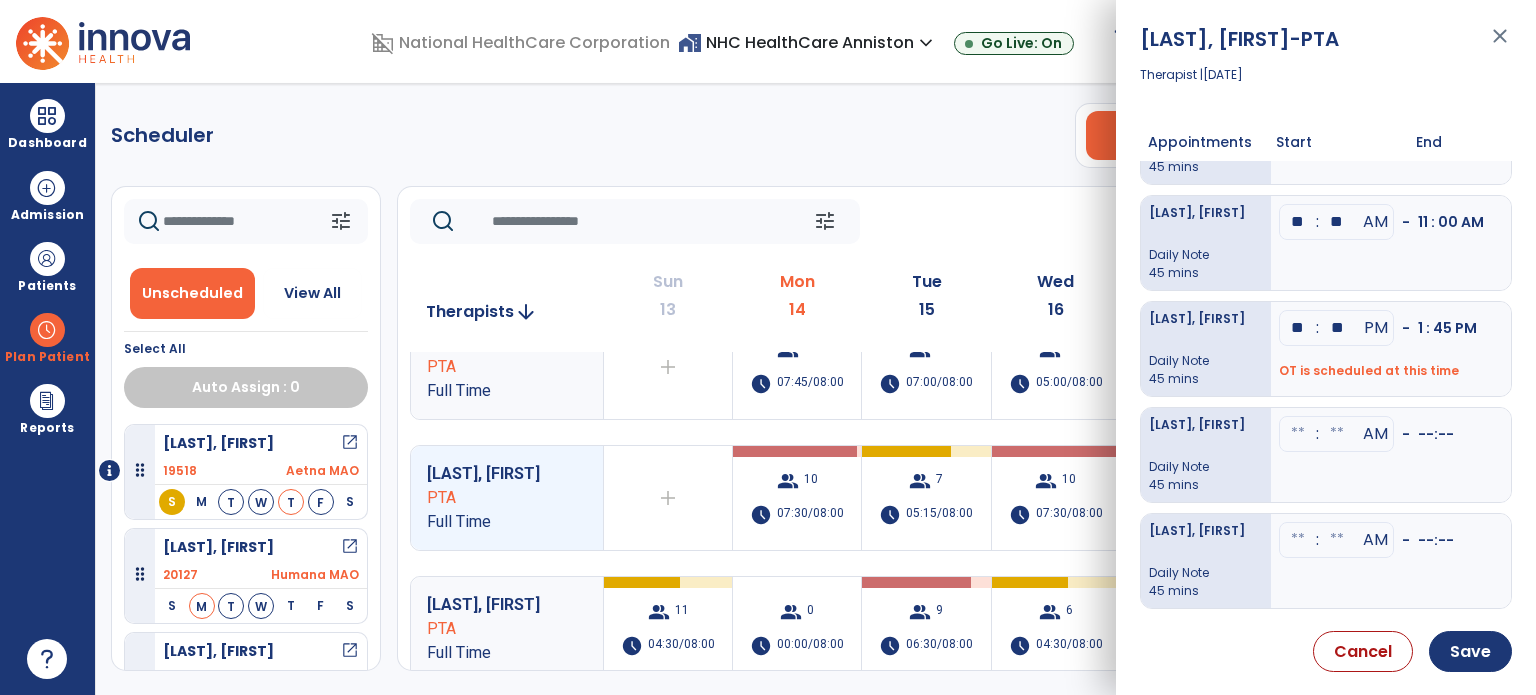 click at bounding box center [1298, 10] 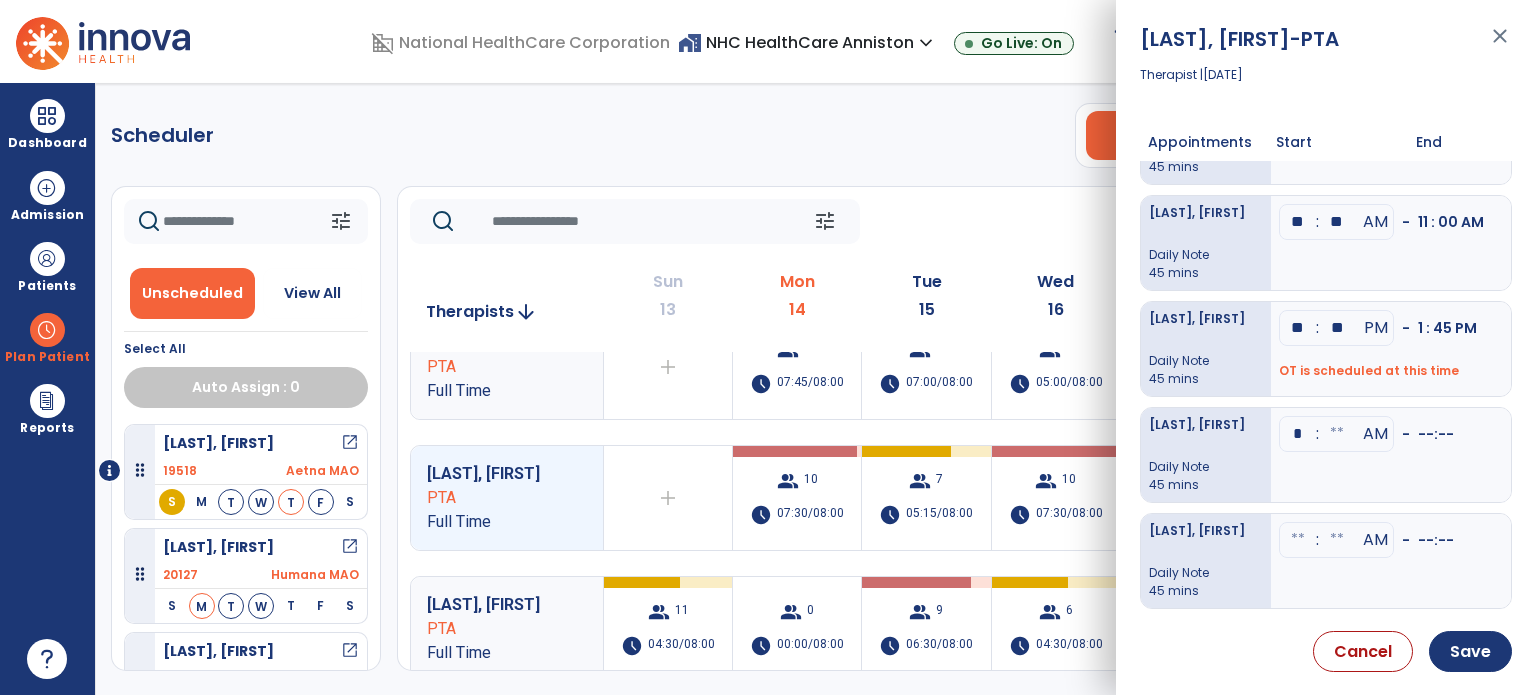 type on "**" 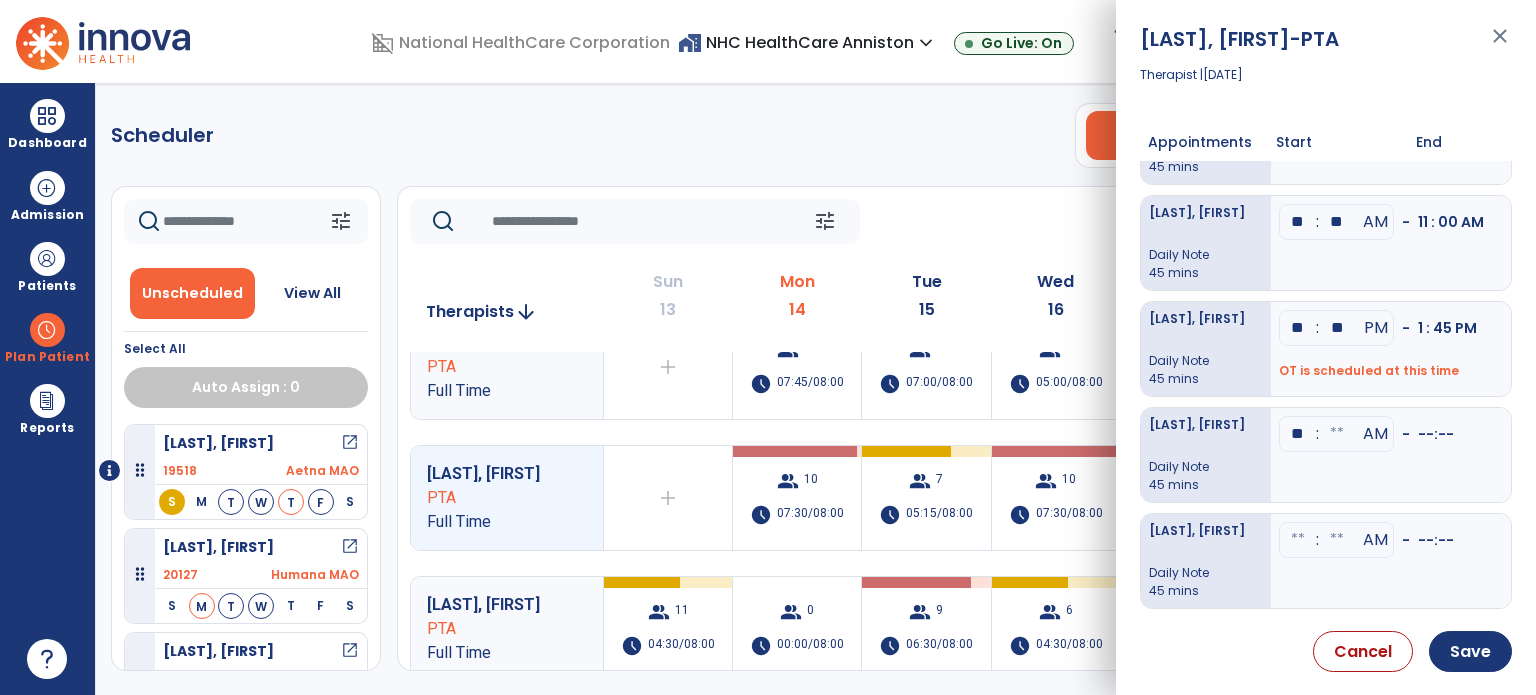 click at bounding box center (1337, 10) 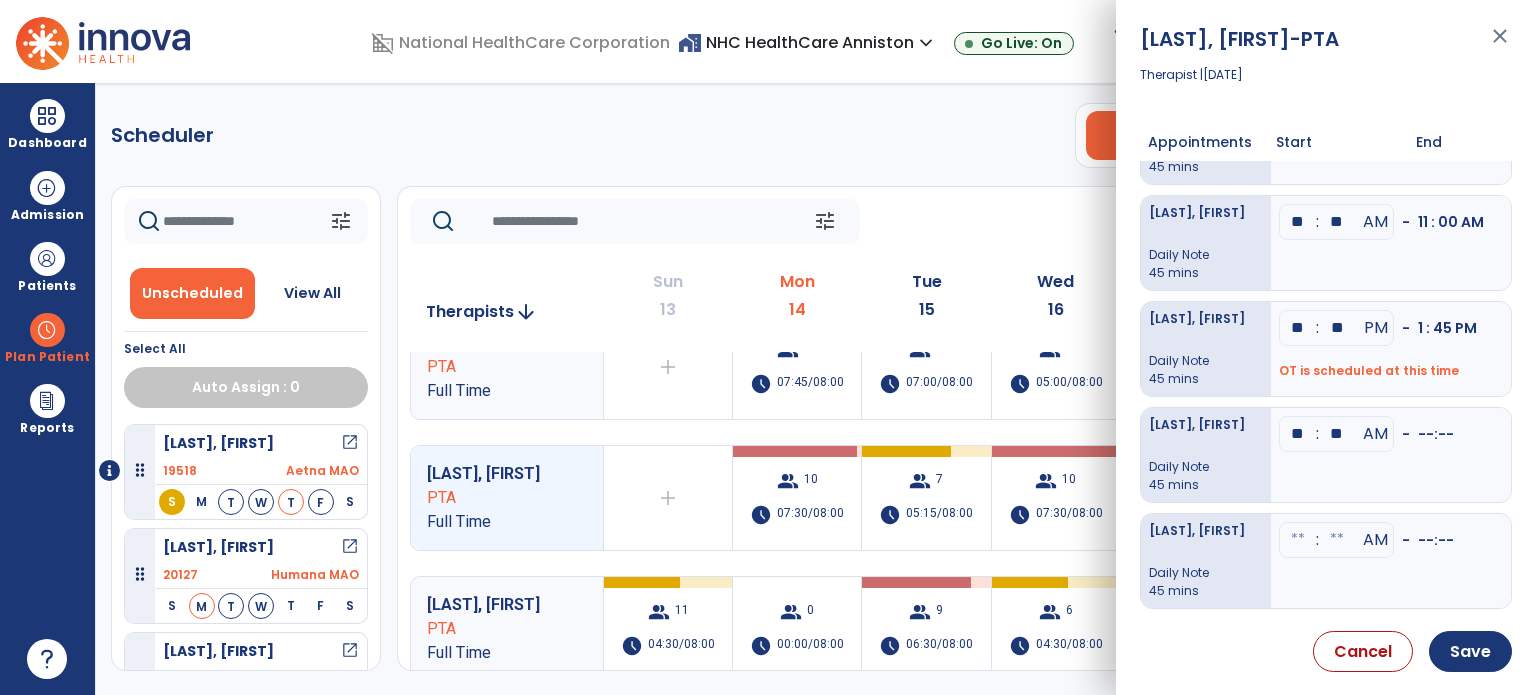 type on "**" 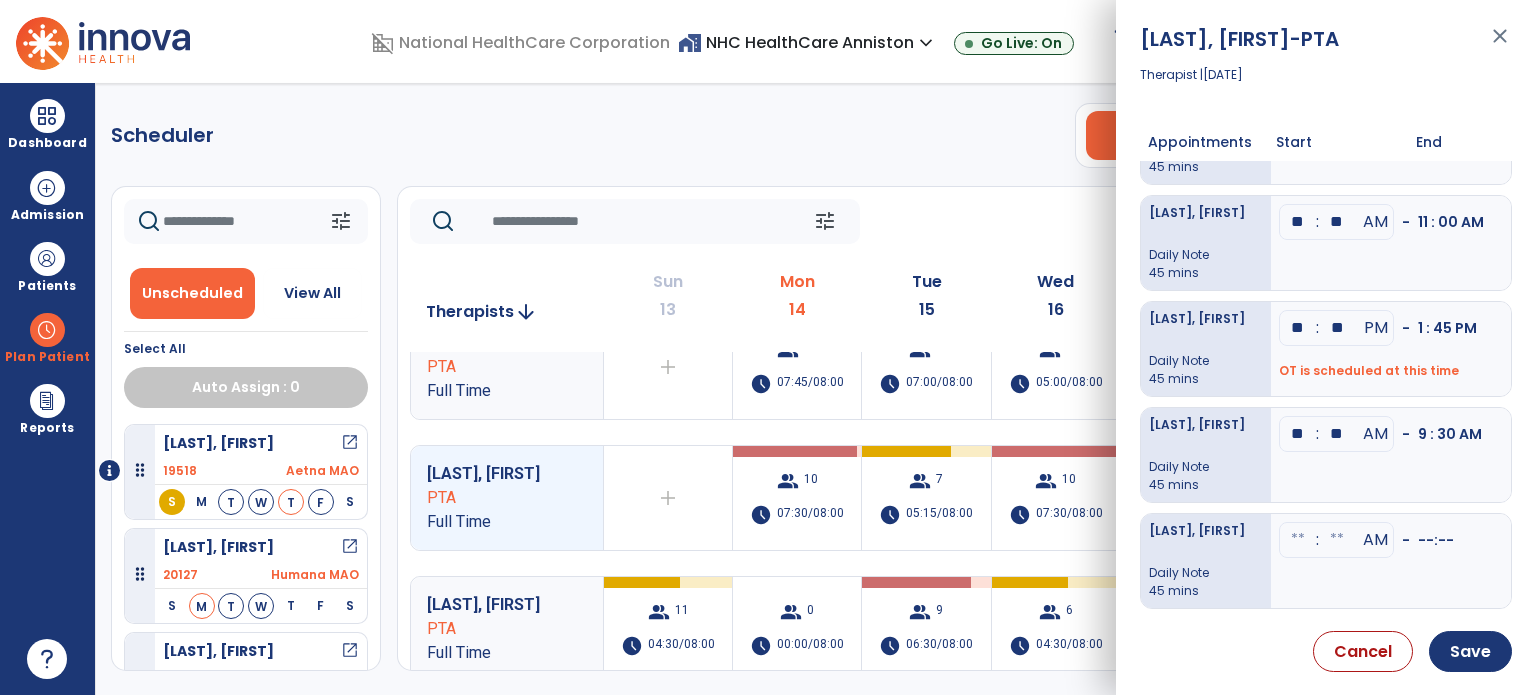 click at bounding box center [1298, 10] 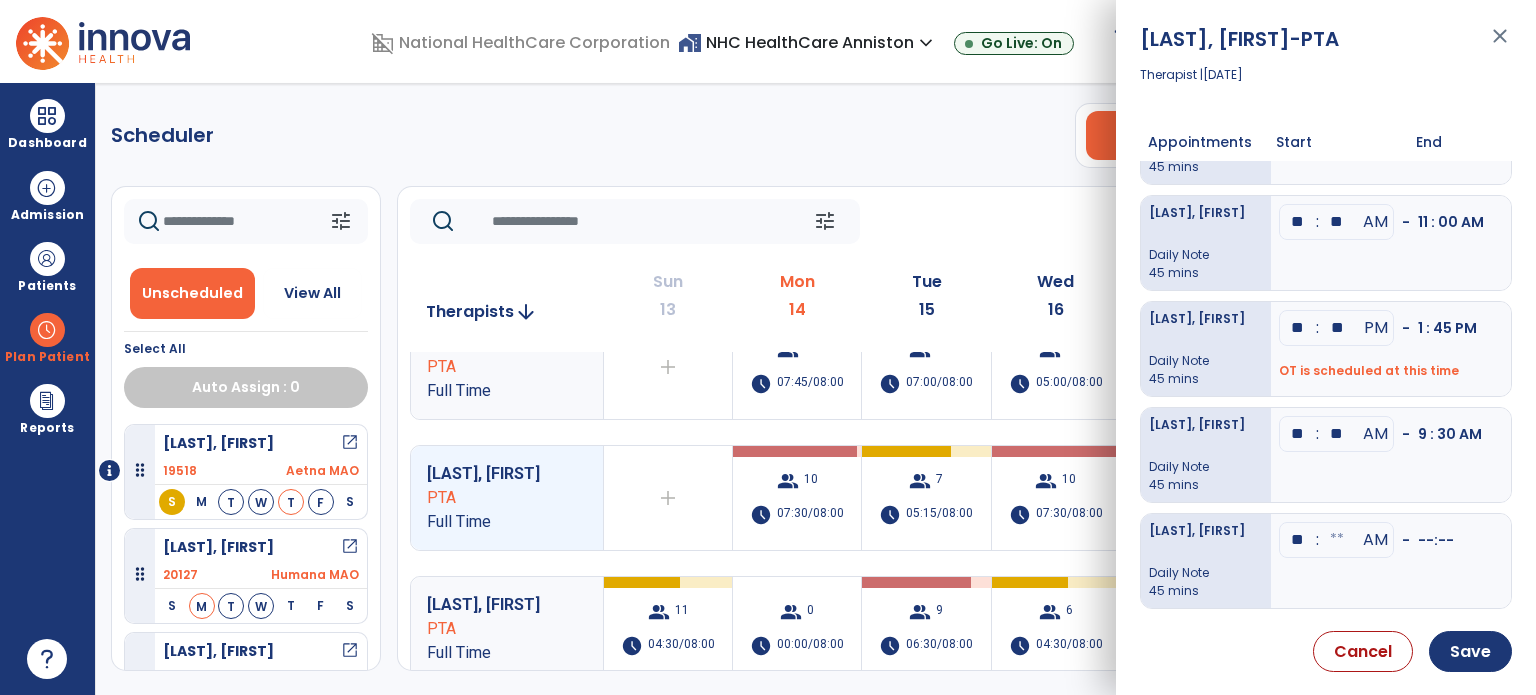 type on "**" 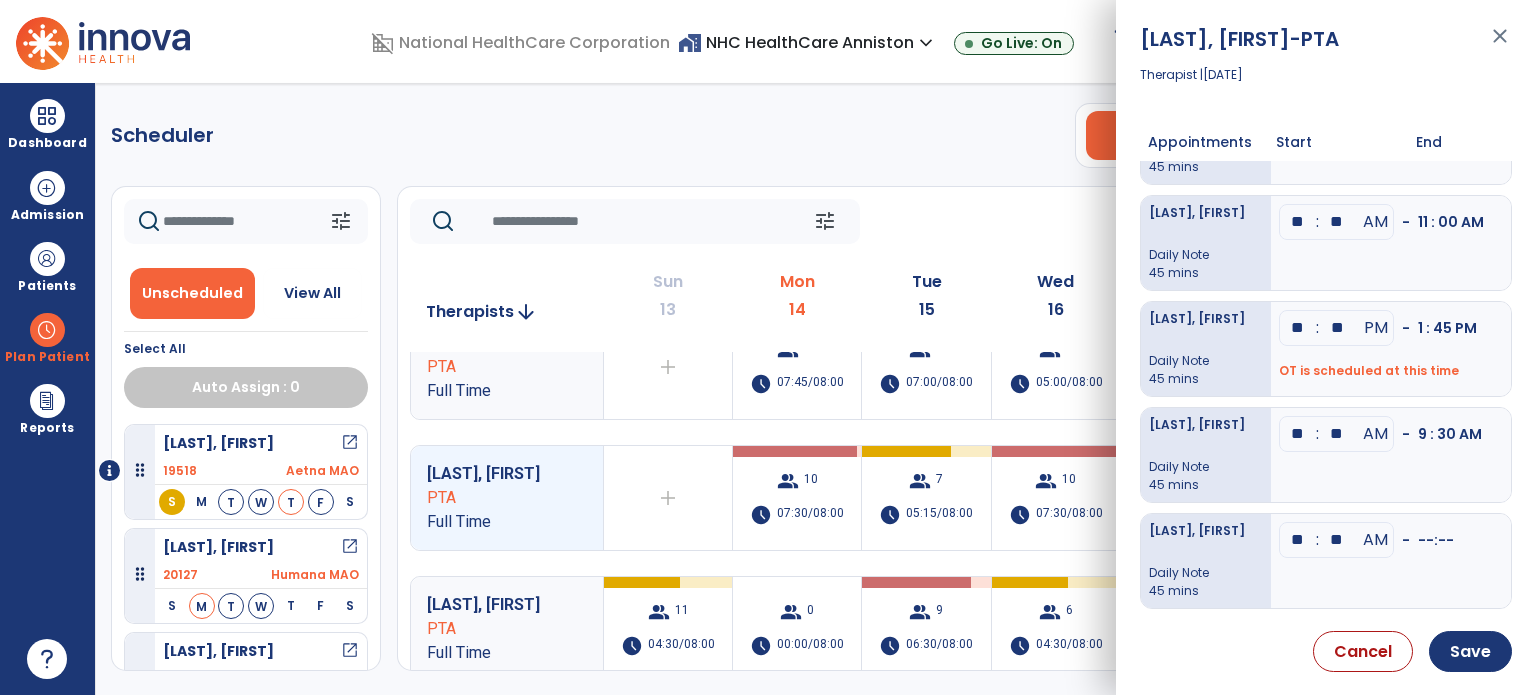 type on "**" 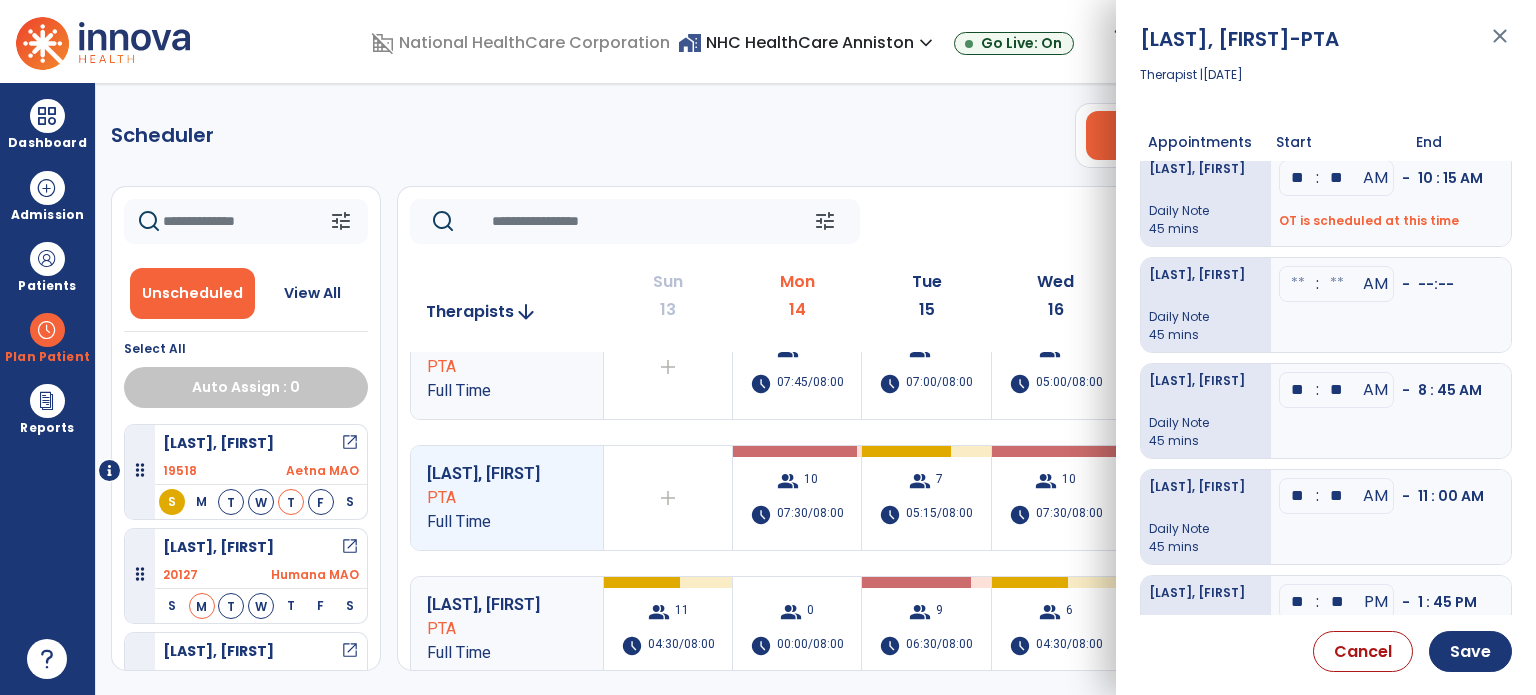 scroll, scrollTop: 0, scrollLeft: 0, axis: both 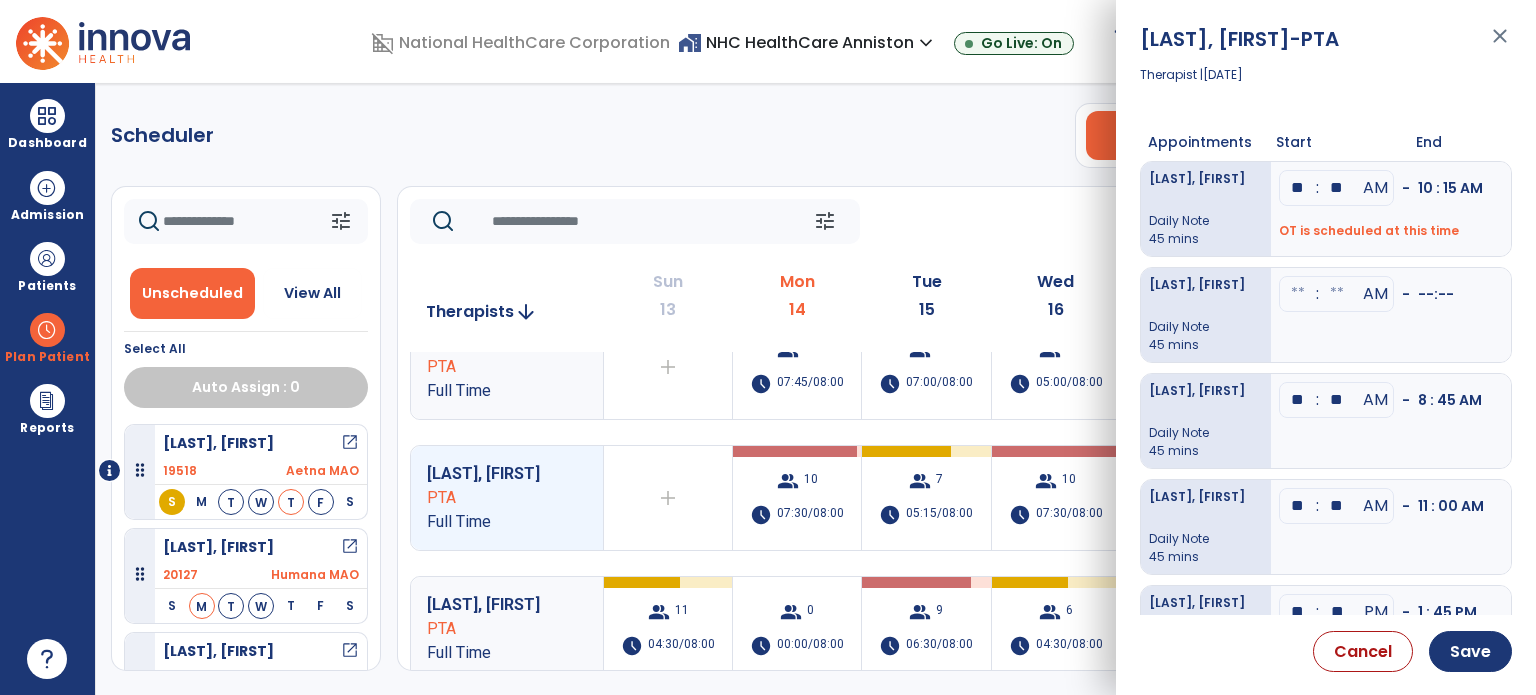 click at bounding box center [1298, 294] 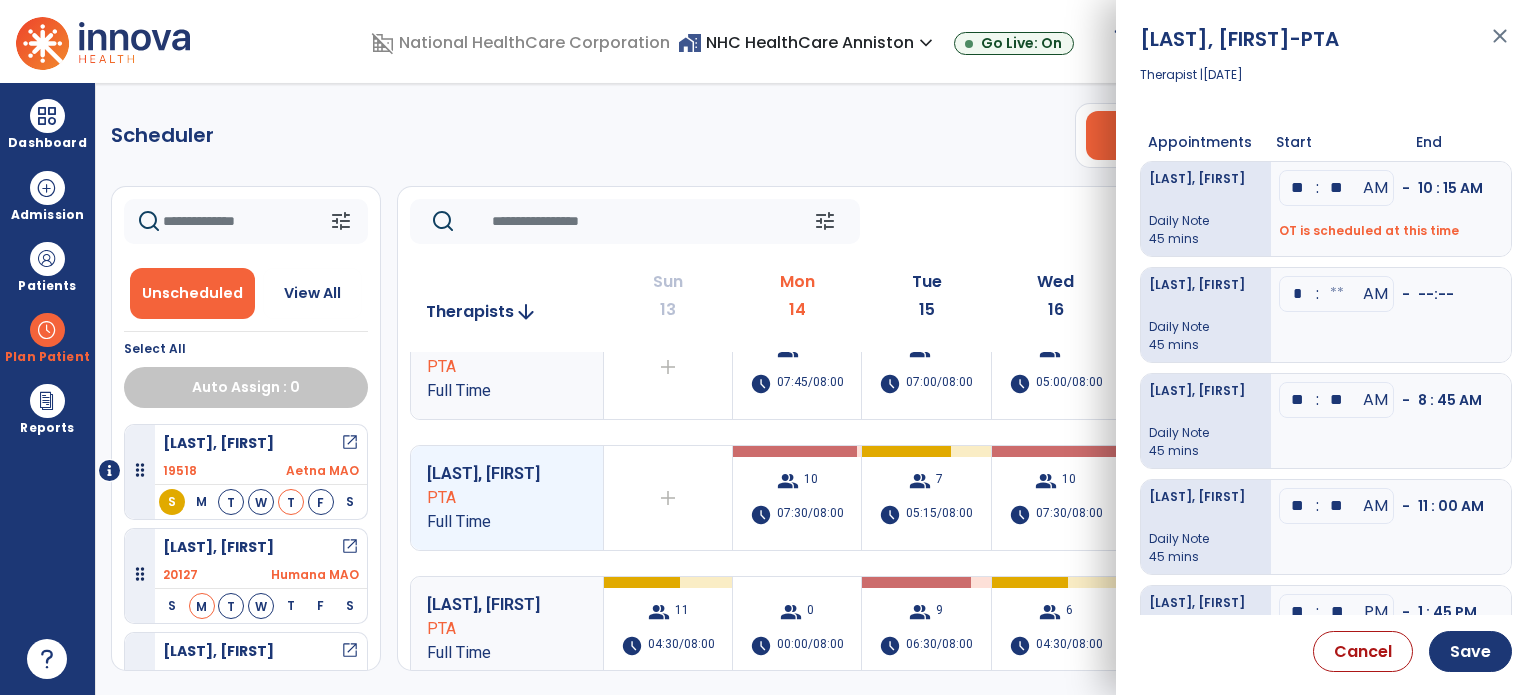 type on "**" 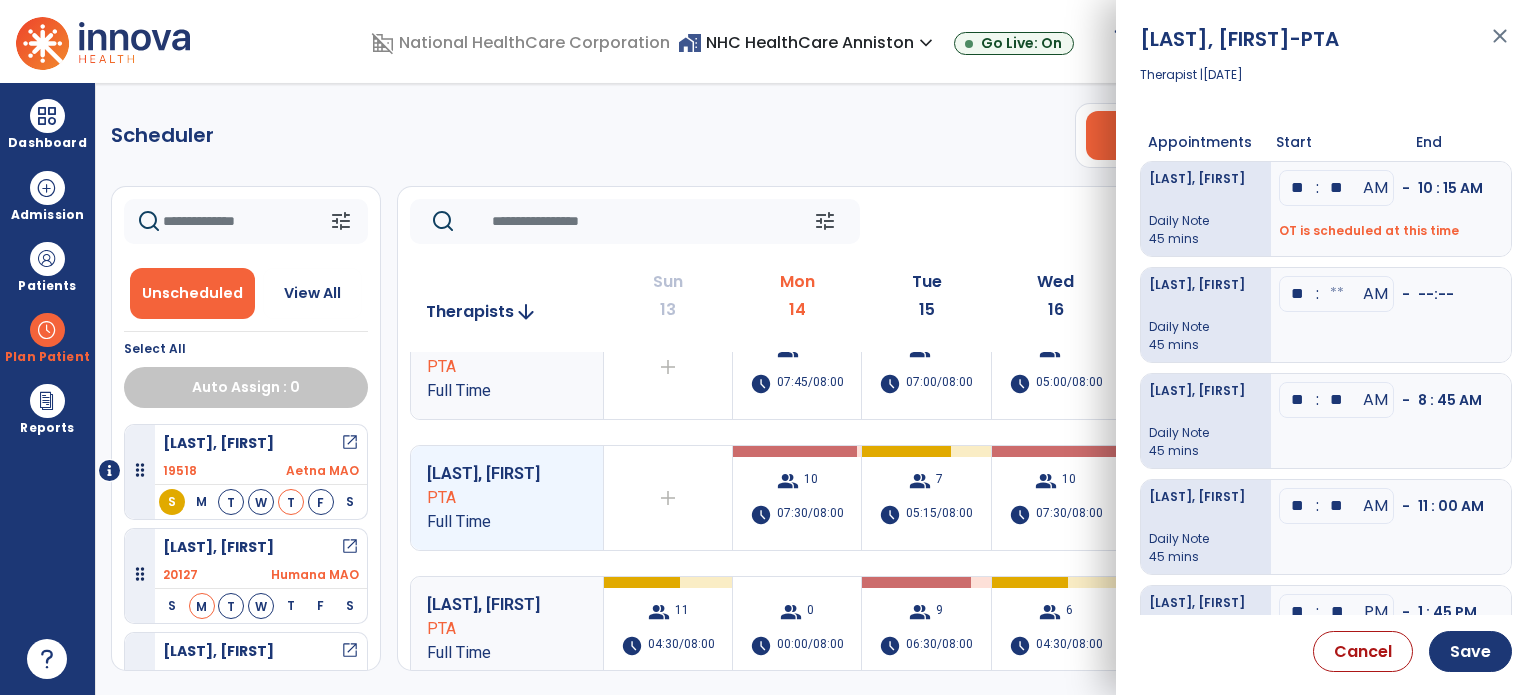click at bounding box center [1337, 294] 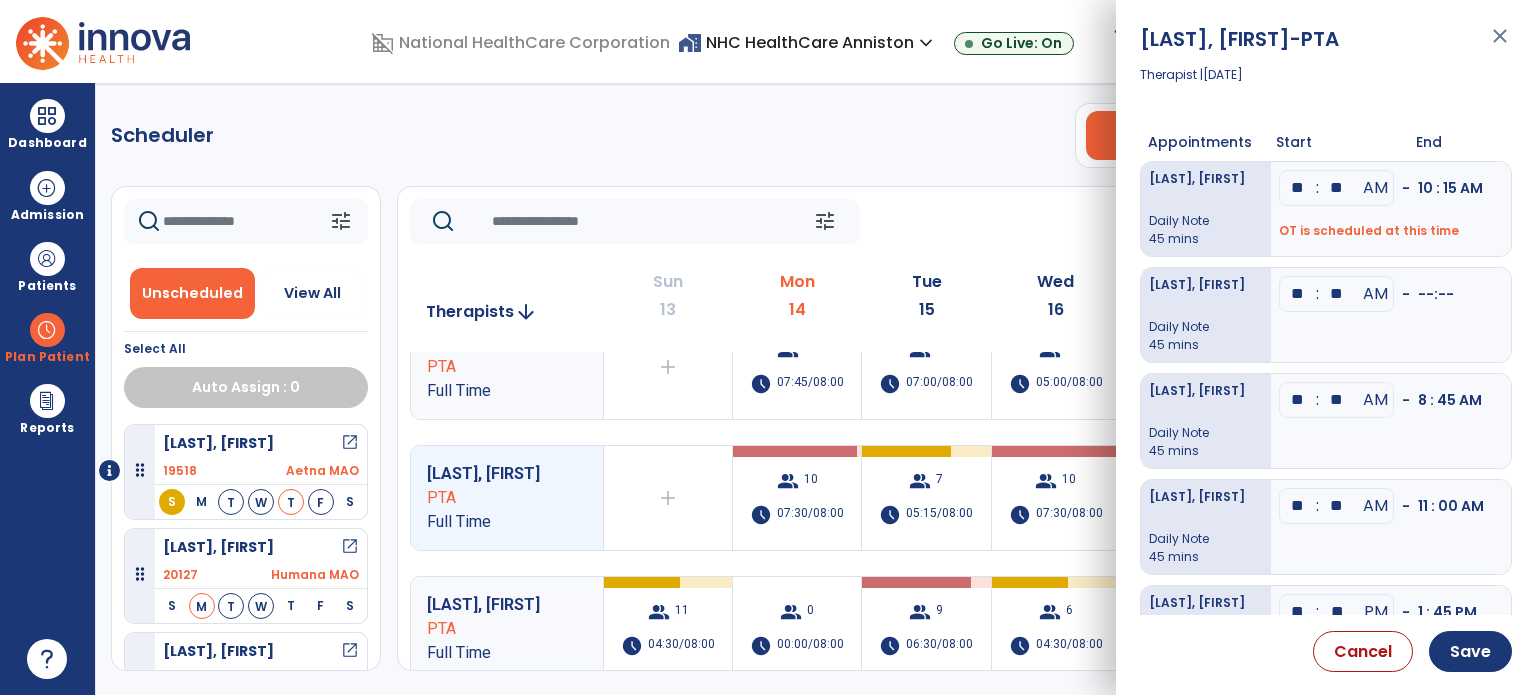type on "**" 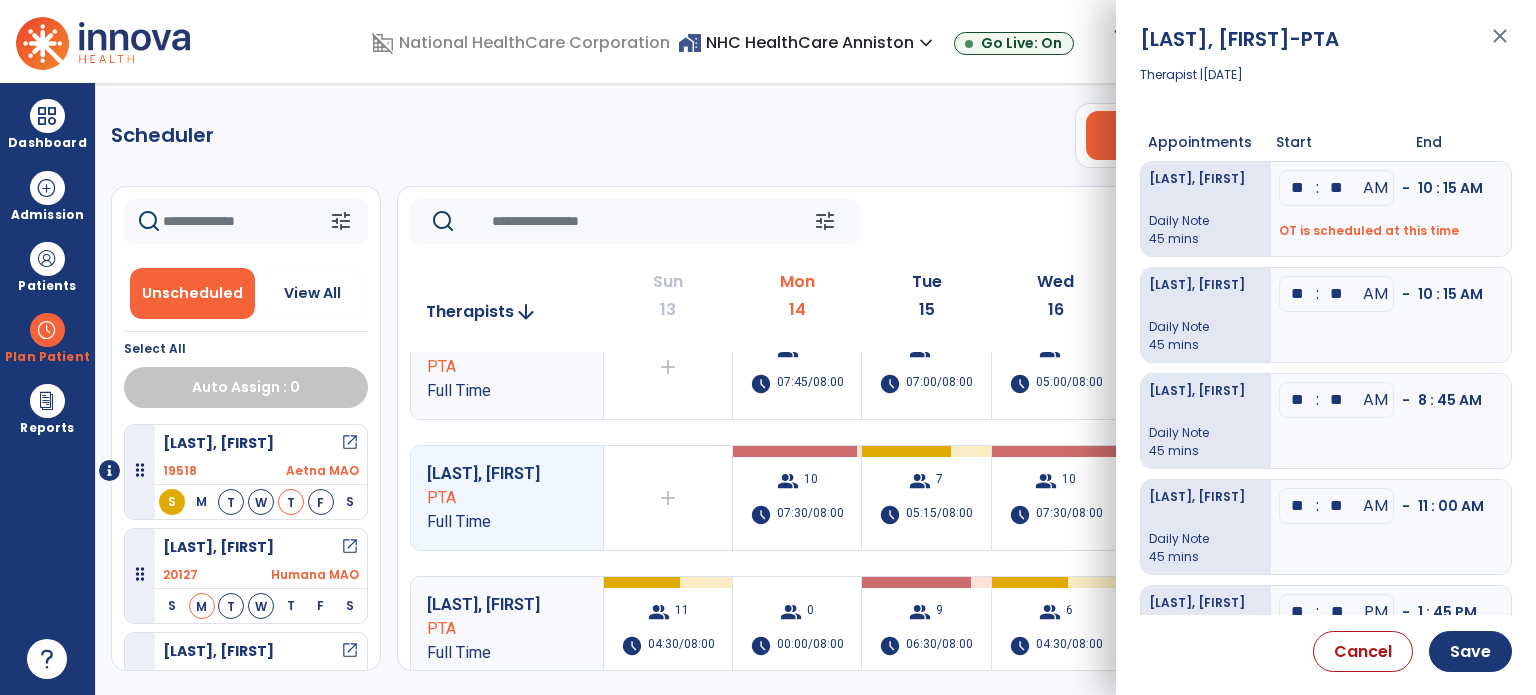 click on "** : ** AM - 10 : 15 AM" at bounding box center (1391, 315) 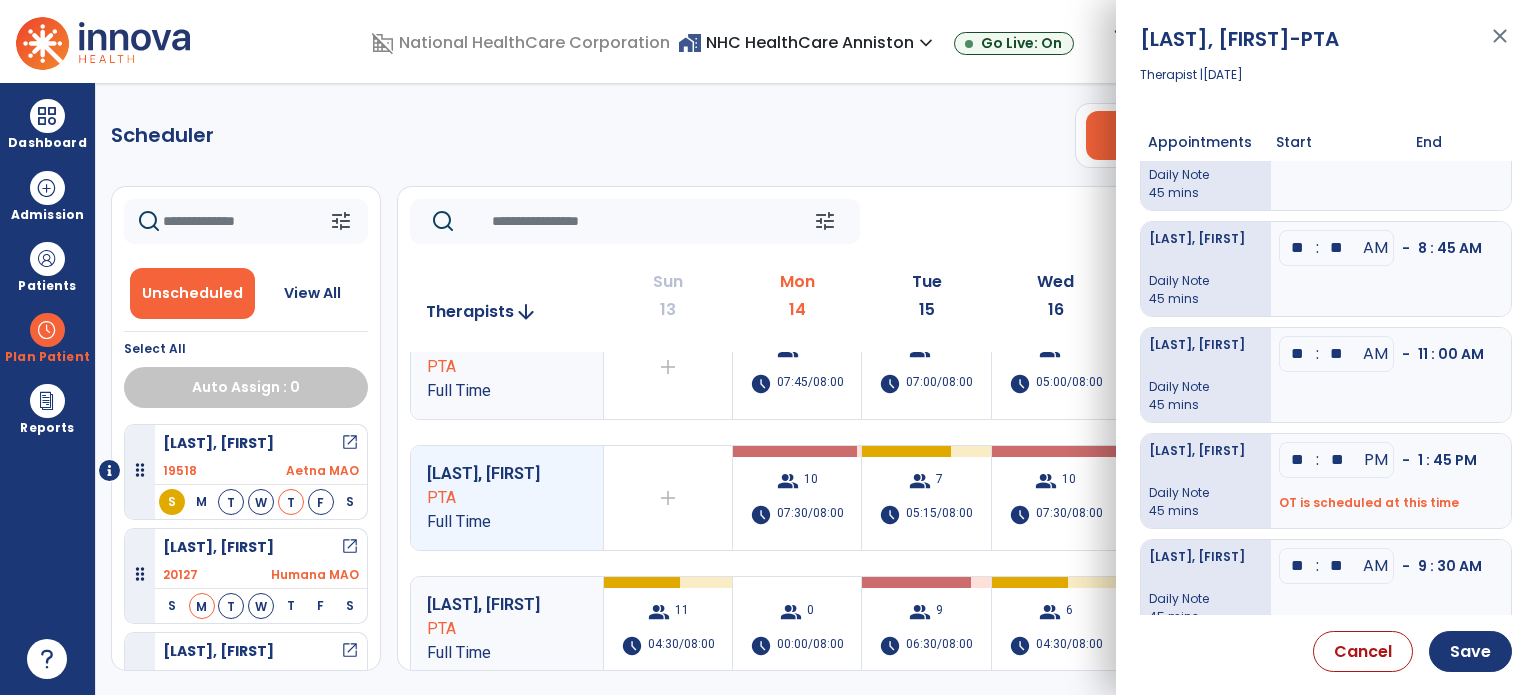scroll, scrollTop: 284, scrollLeft: 0, axis: vertical 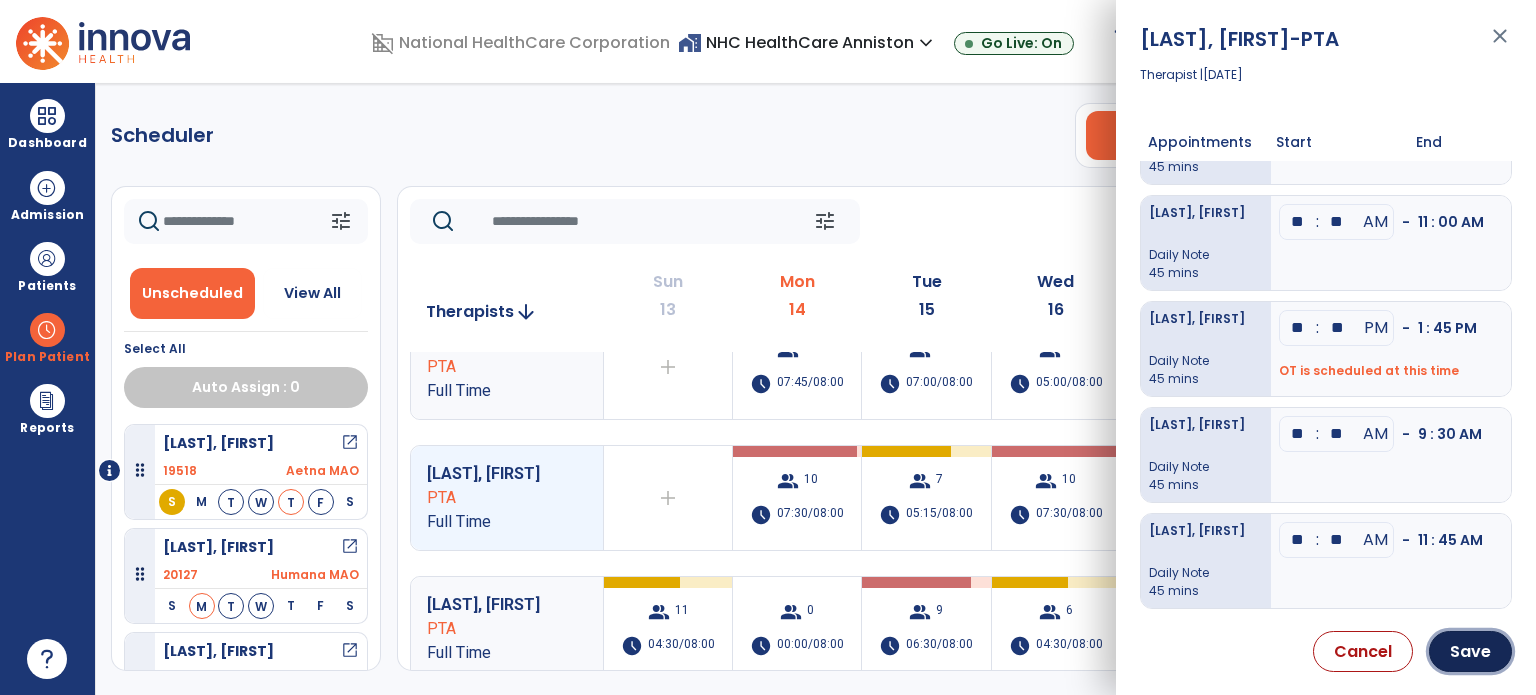click on "Save" at bounding box center [1470, 651] 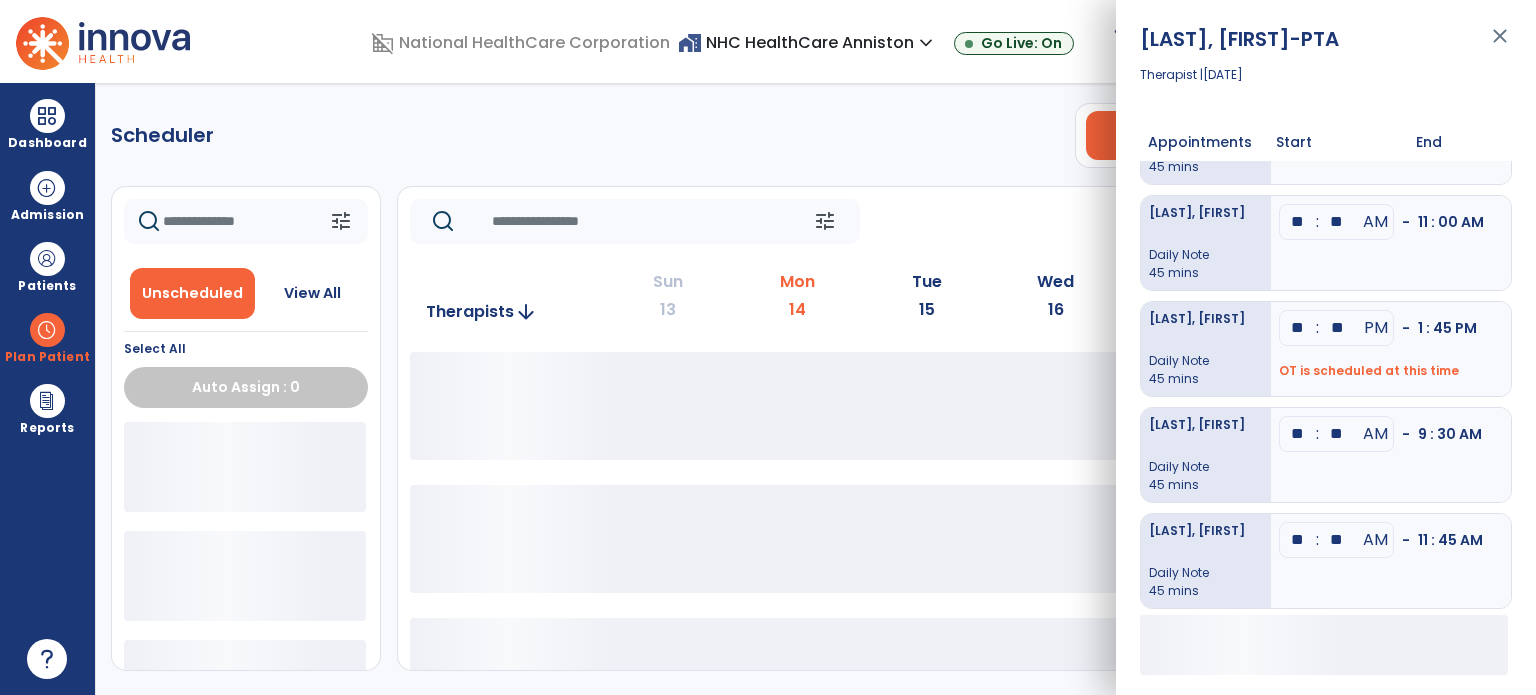 click on "Scheduler   PT   OT   ST  **** *** more_vert  Manage Labor   View All Therapists   Print" 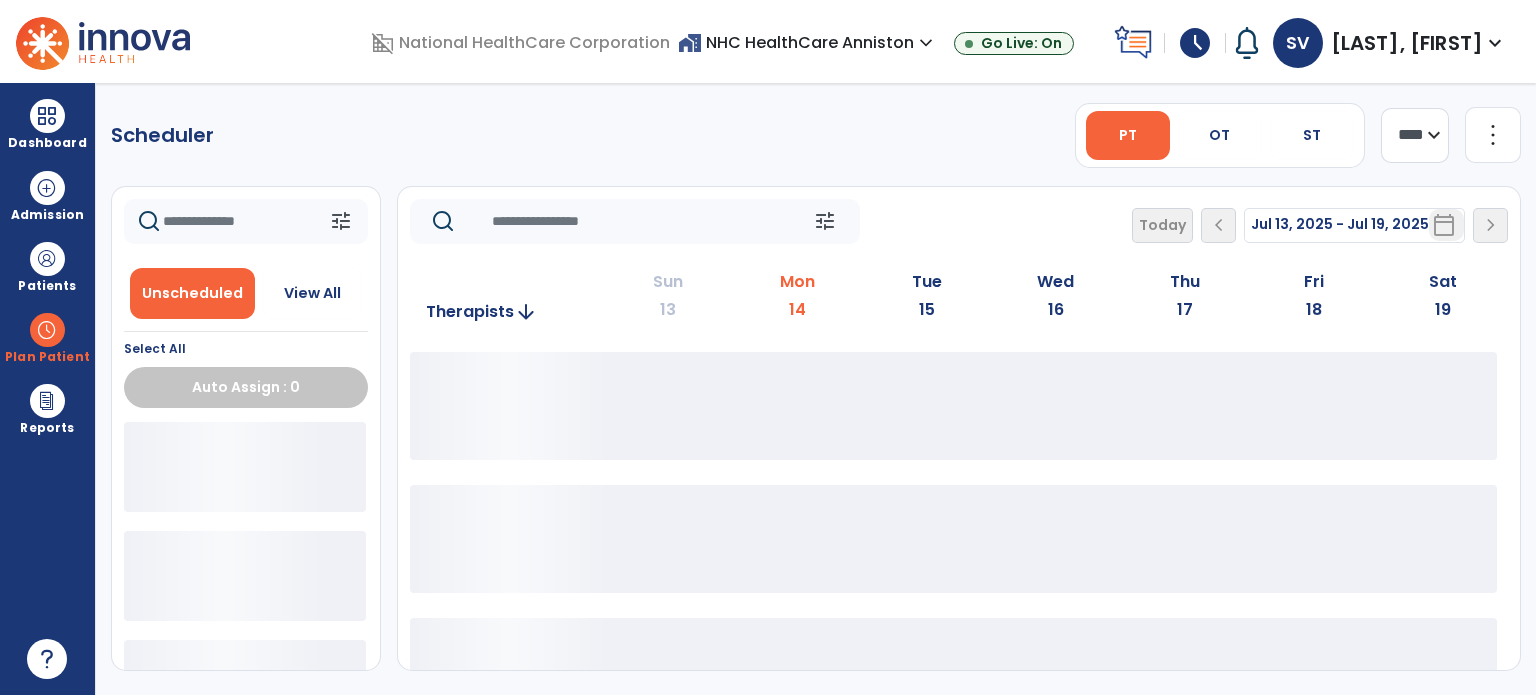 click at bounding box center (47, 259) 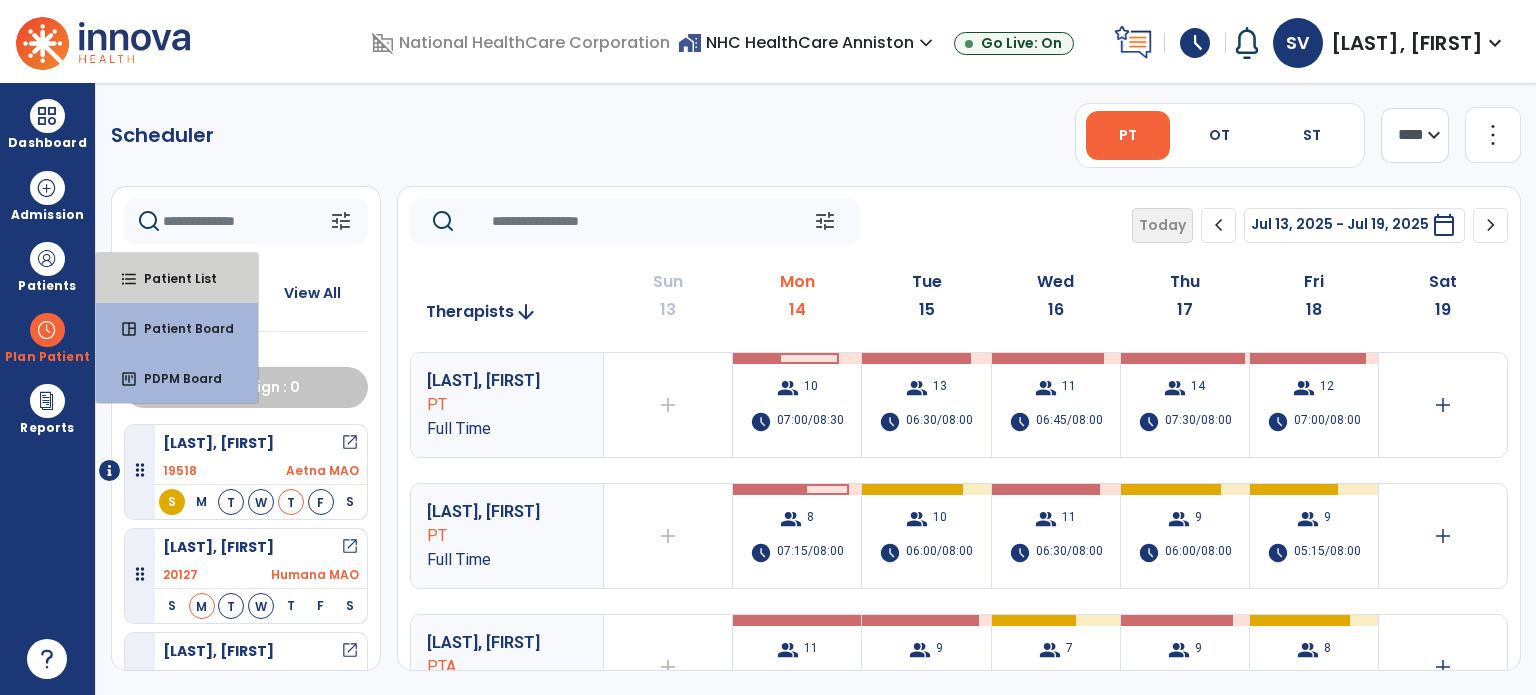 click on "Patient List" at bounding box center (172, 278) 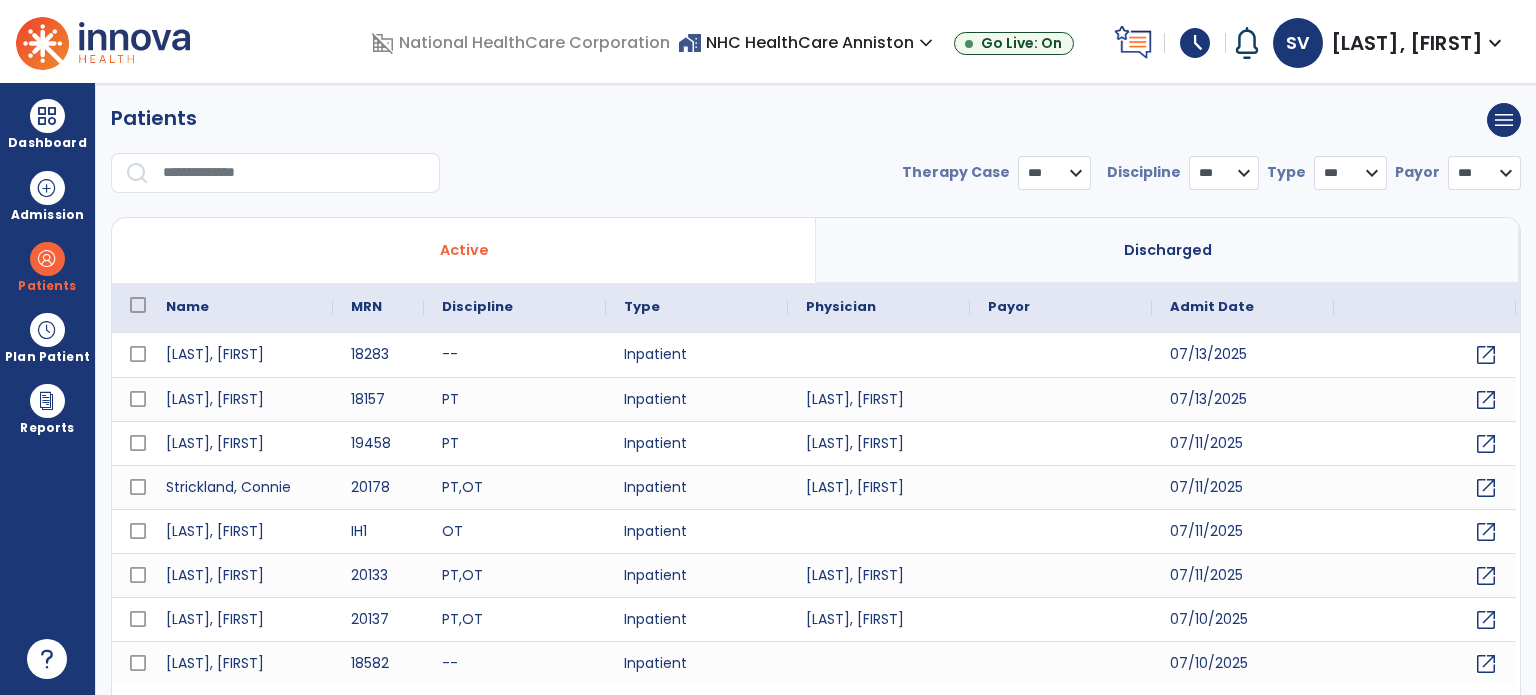 select on "***" 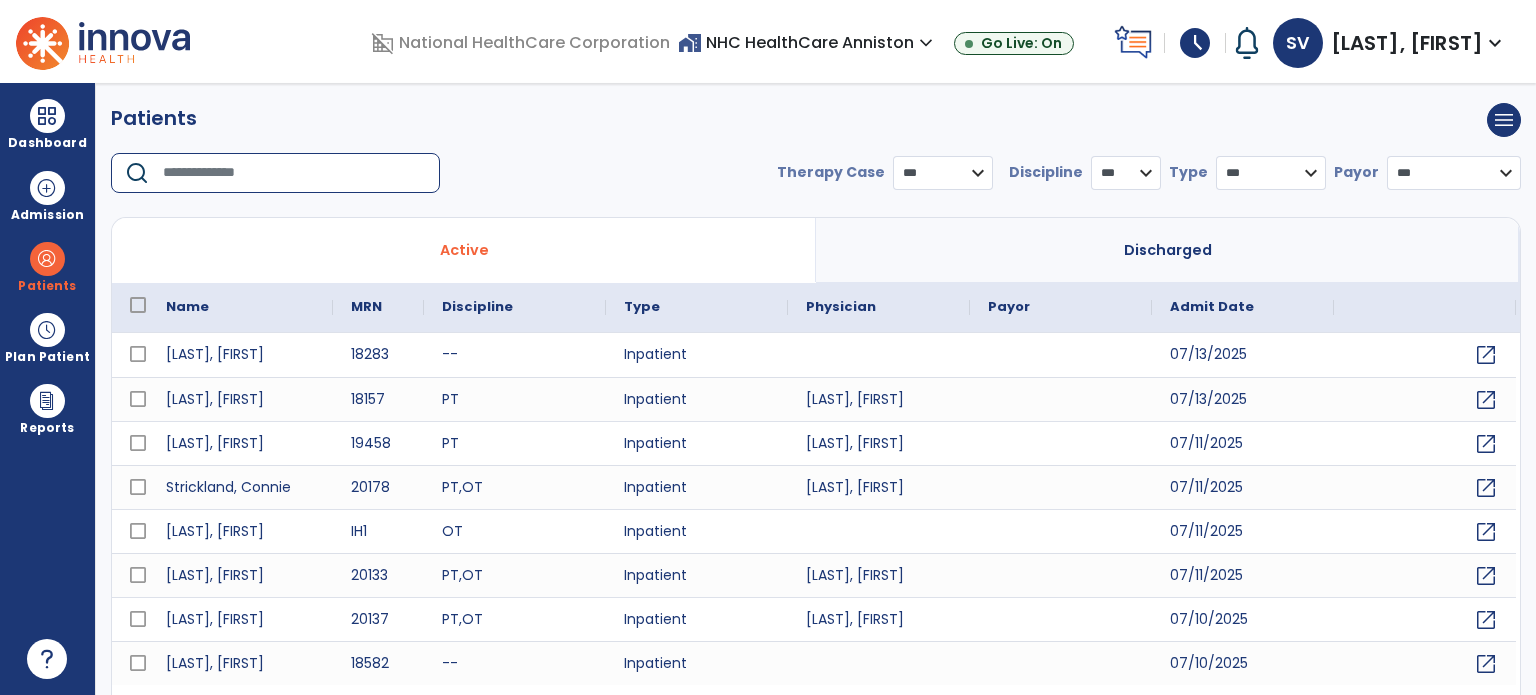 click at bounding box center (294, 173) 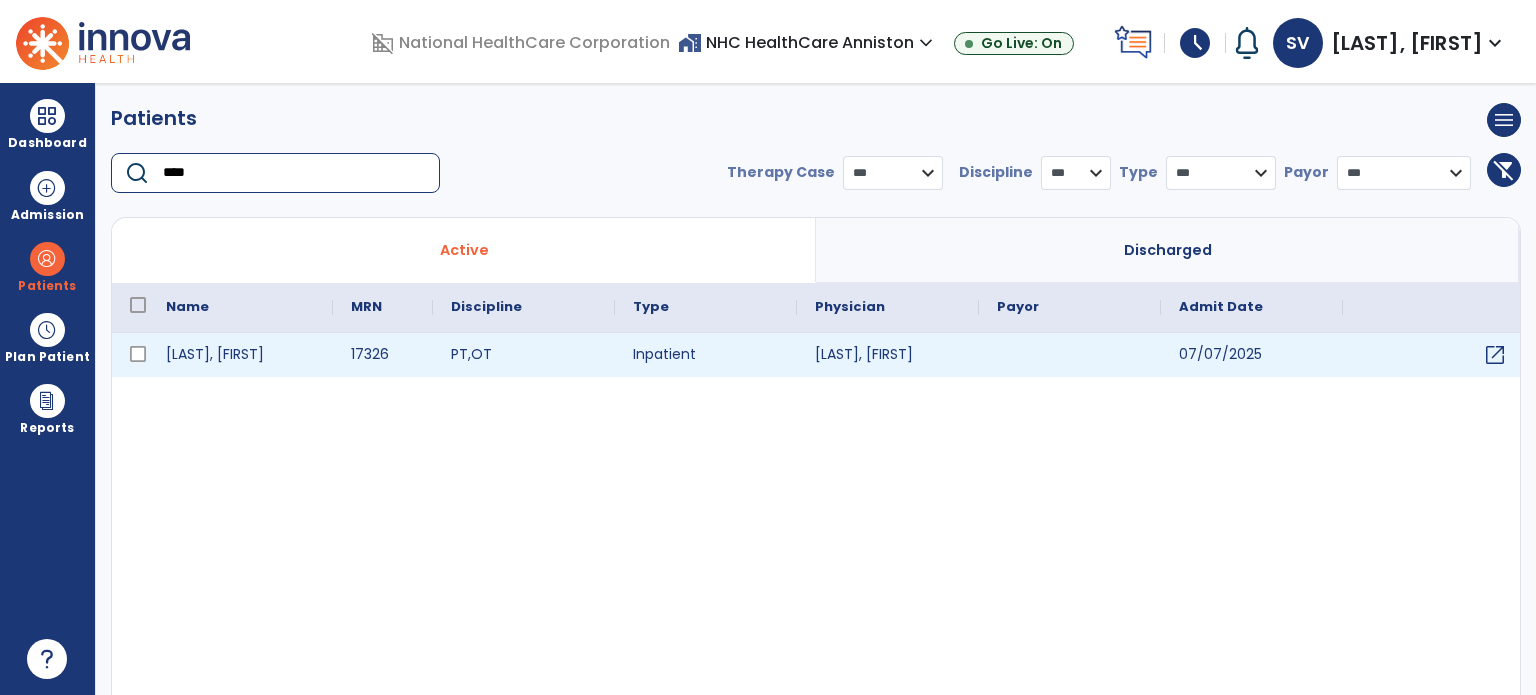type on "****" 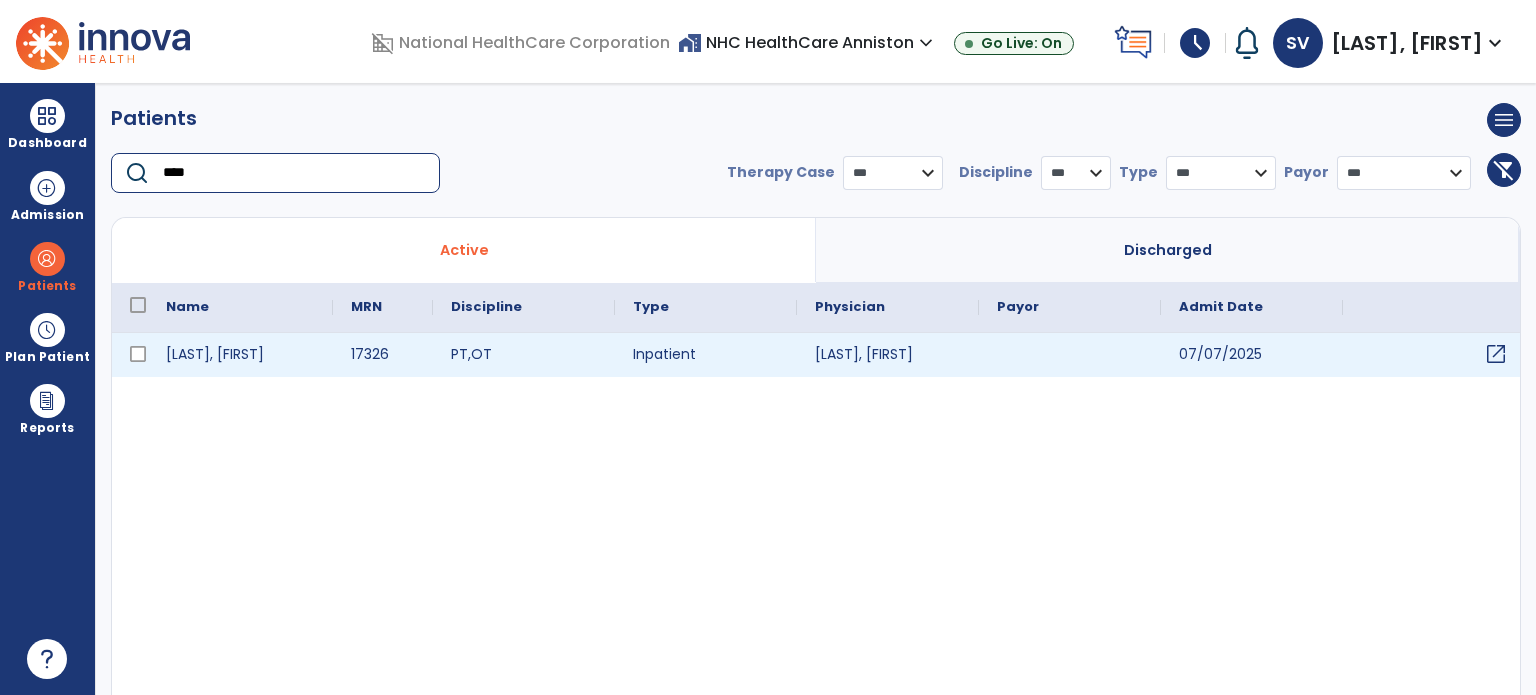 click on "open_in_new" at bounding box center (1496, 354) 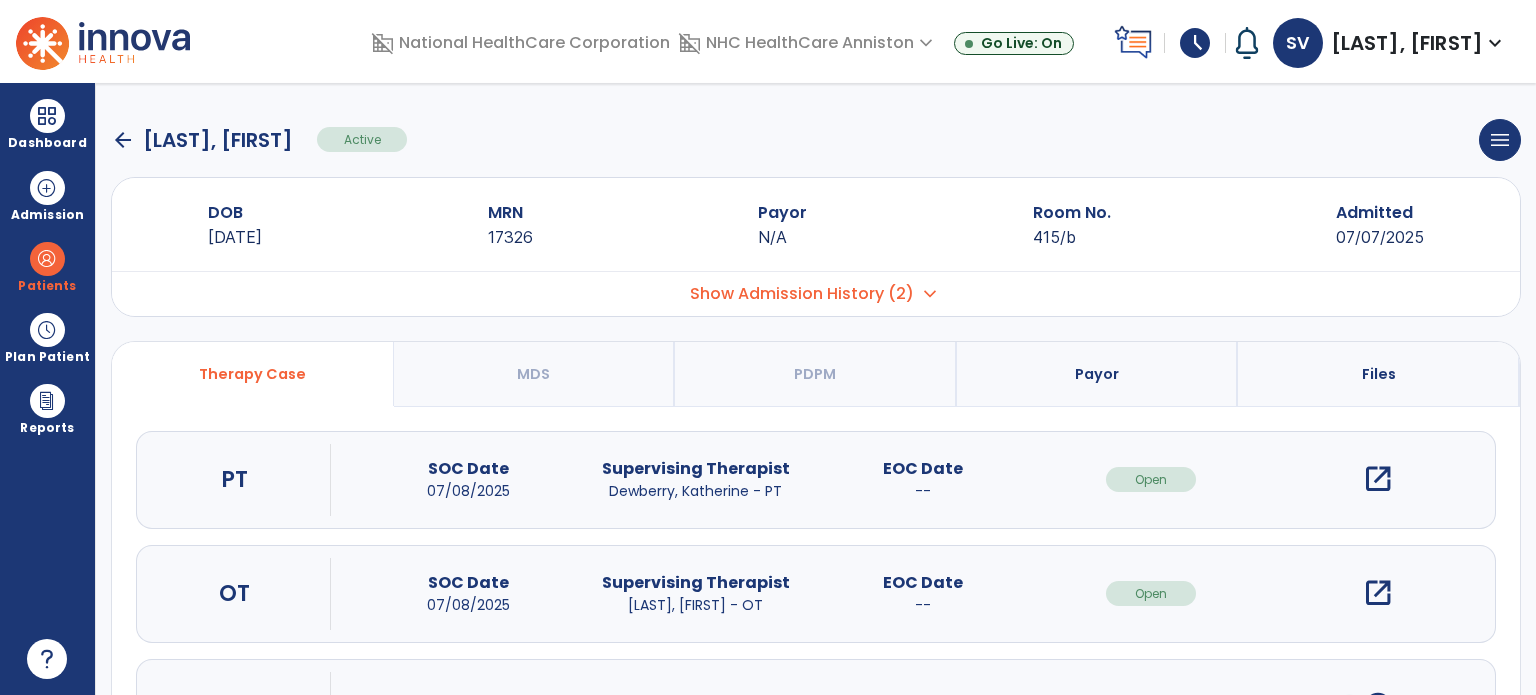 click on "open_in_new" at bounding box center (1378, 479) 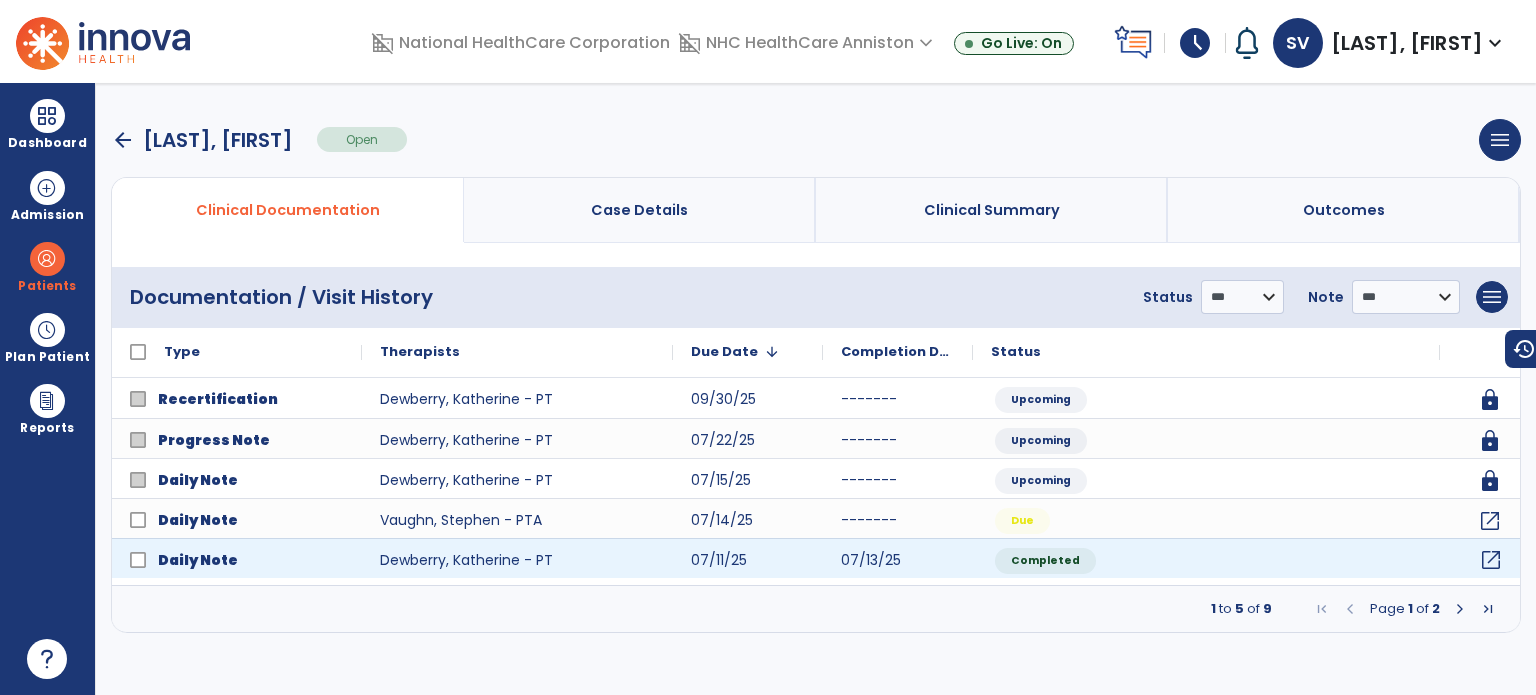click on "open_in_new" 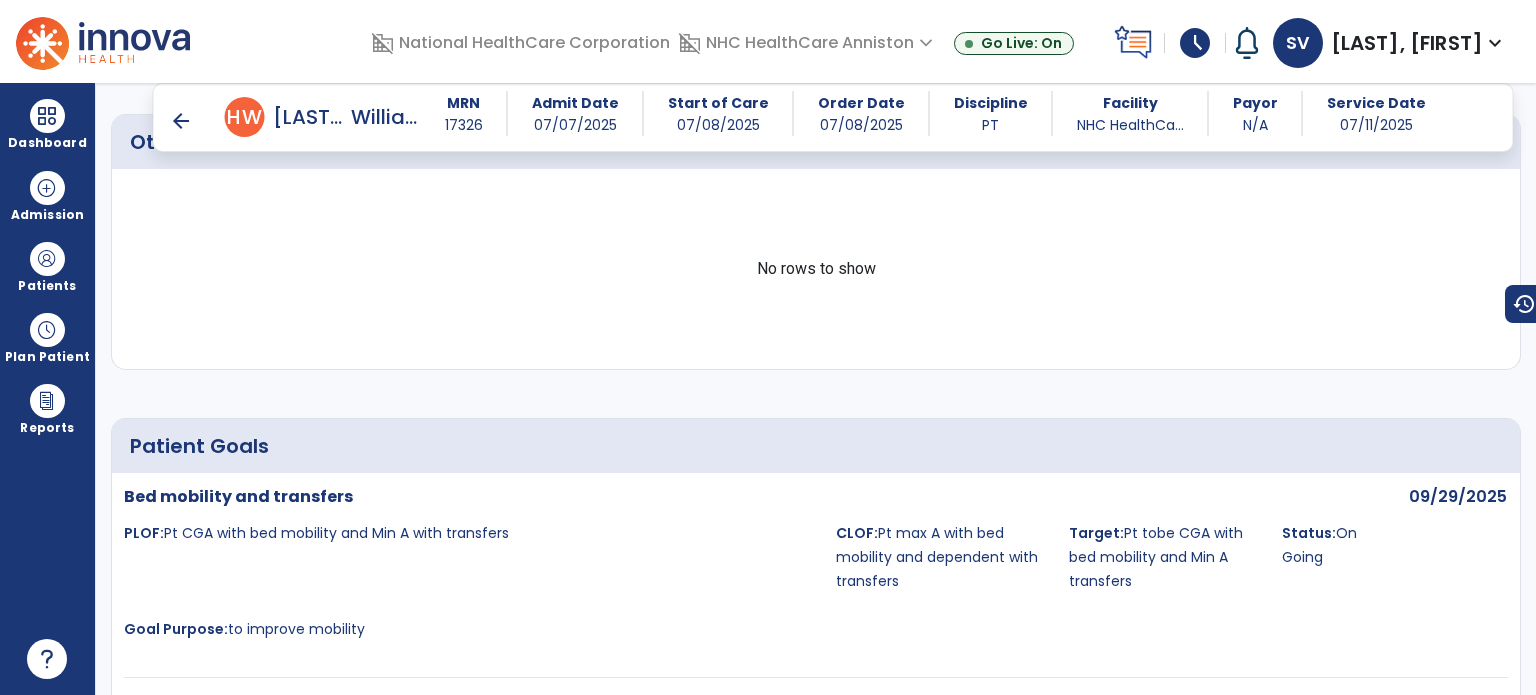 scroll, scrollTop: 881, scrollLeft: 0, axis: vertical 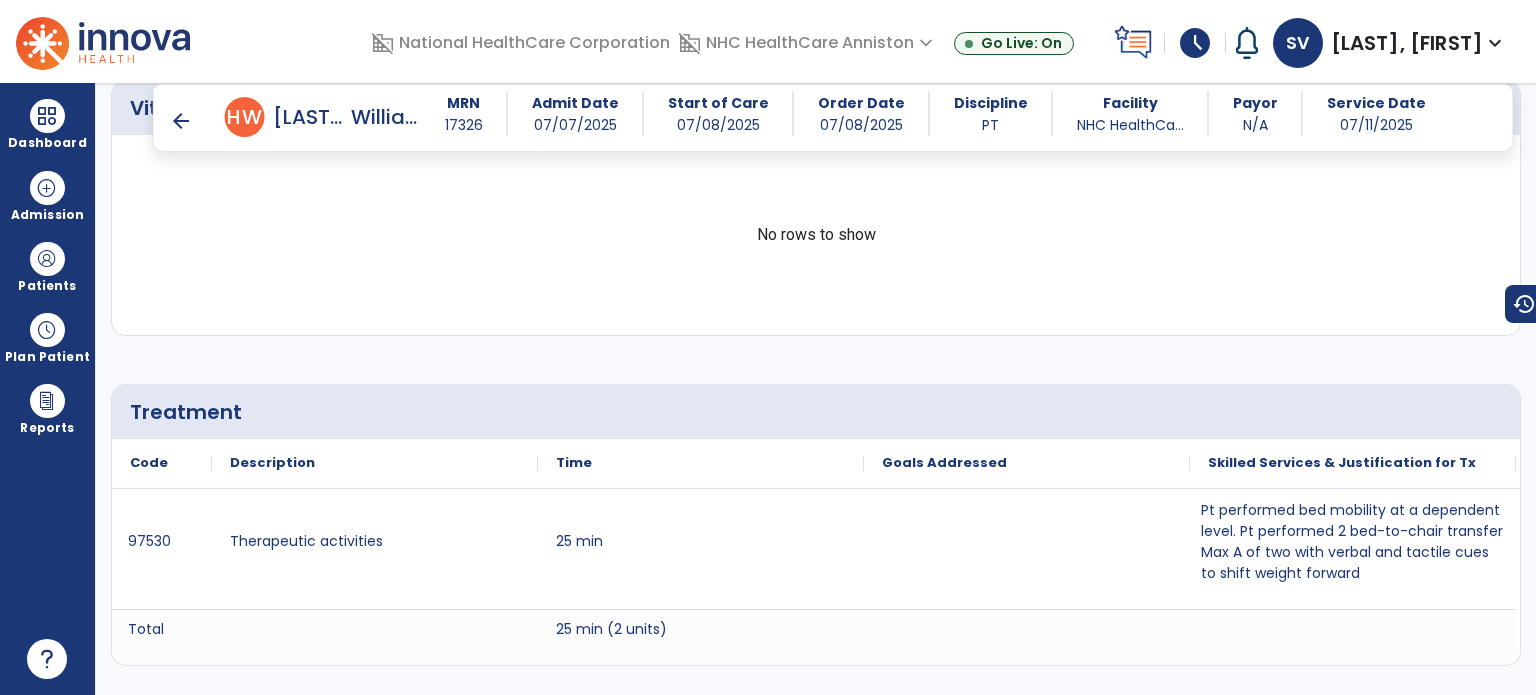 click on "arrow_back" at bounding box center [181, 121] 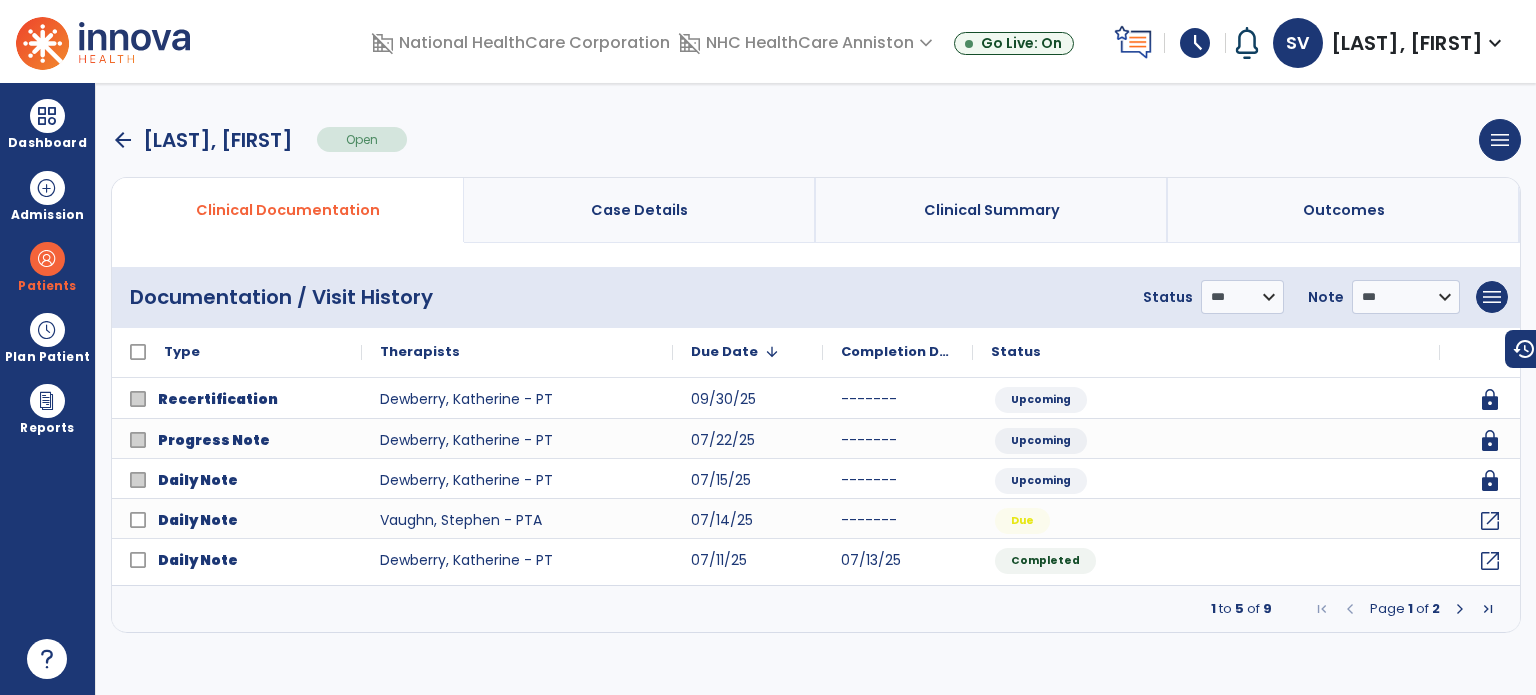 scroll, scrollTop: 0, scrollLeft: 0, axis: both 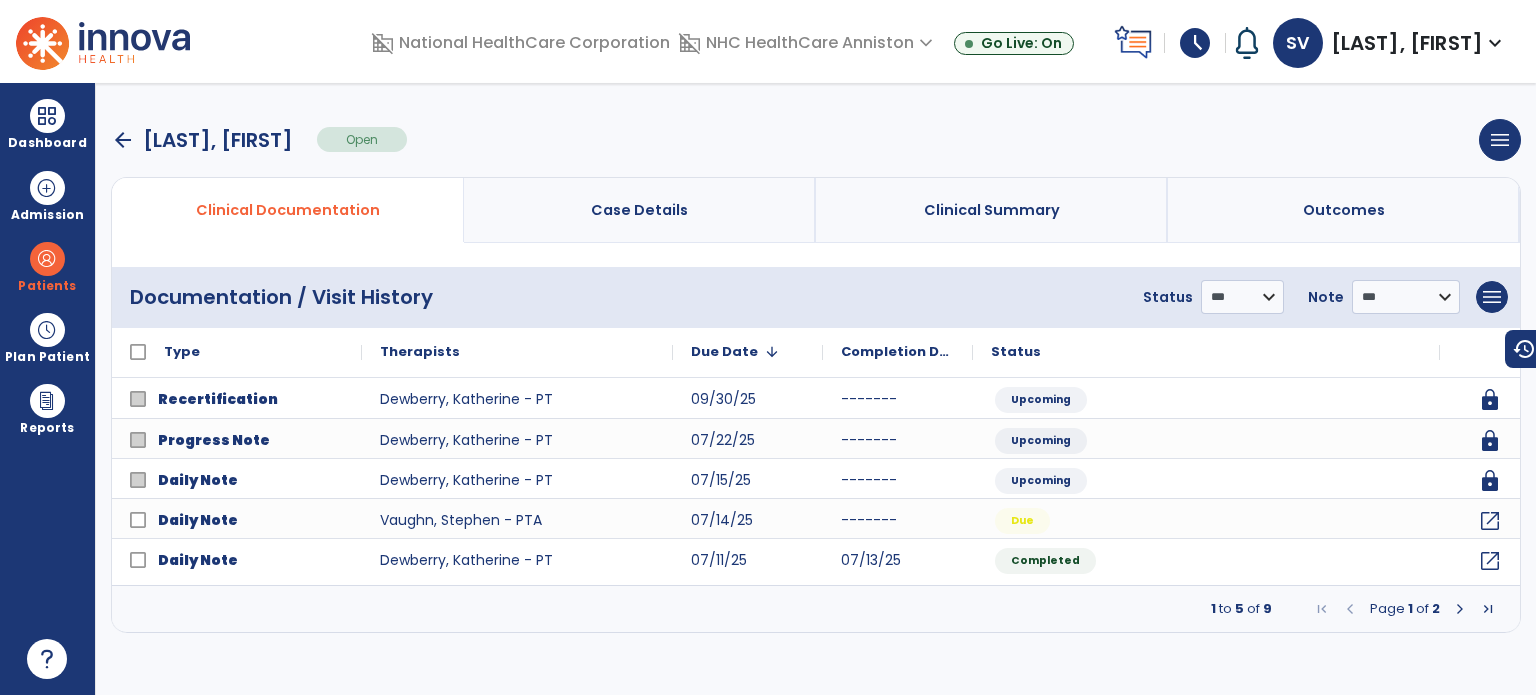 click at bounding box center [47, 259] 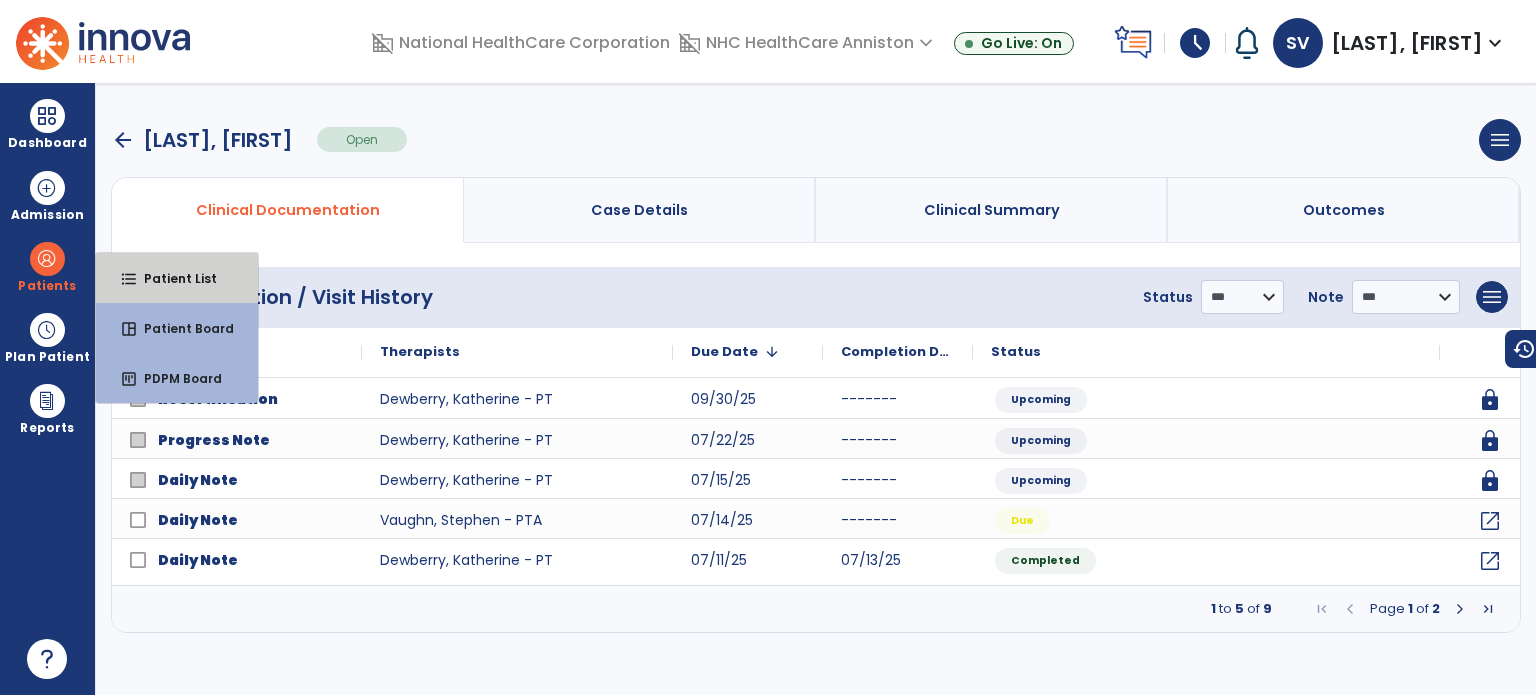 click on "Patient List" at bounding box center [172, 278] 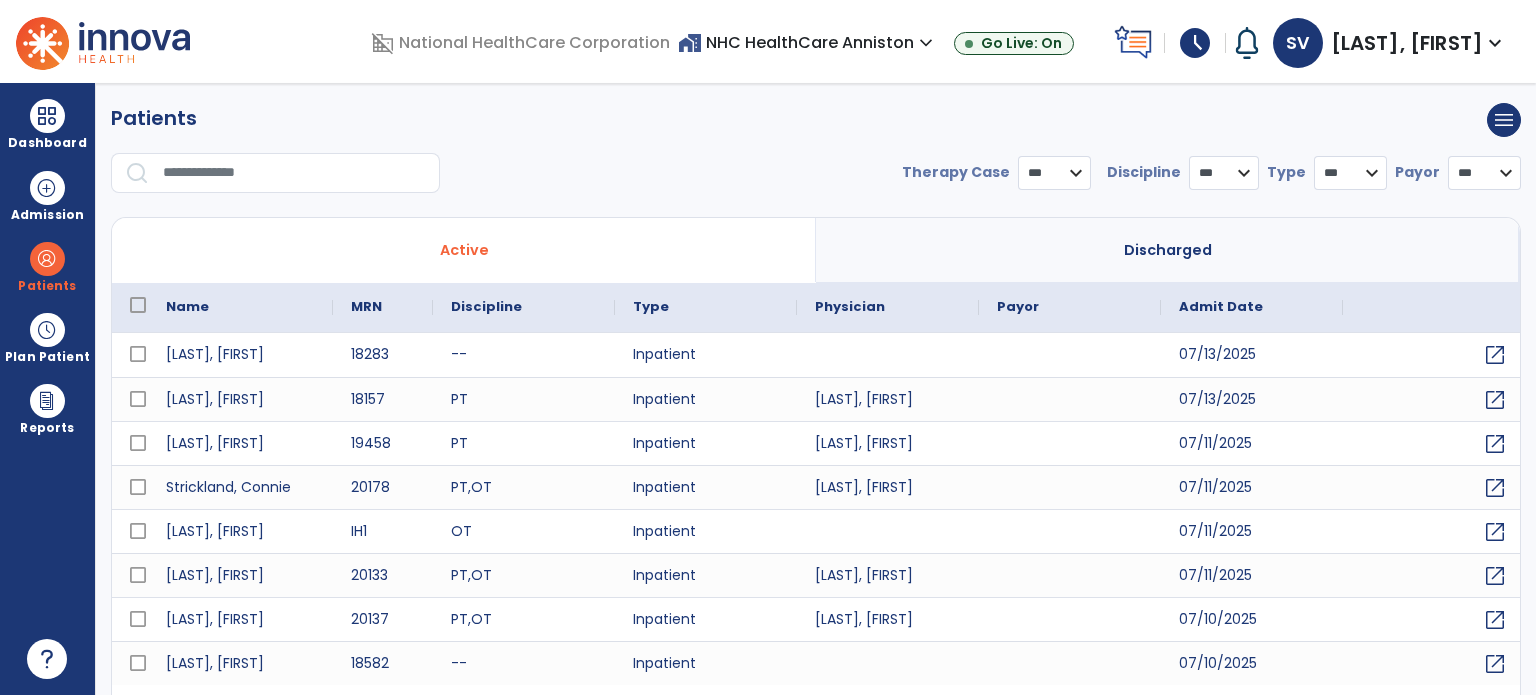 select on "***" 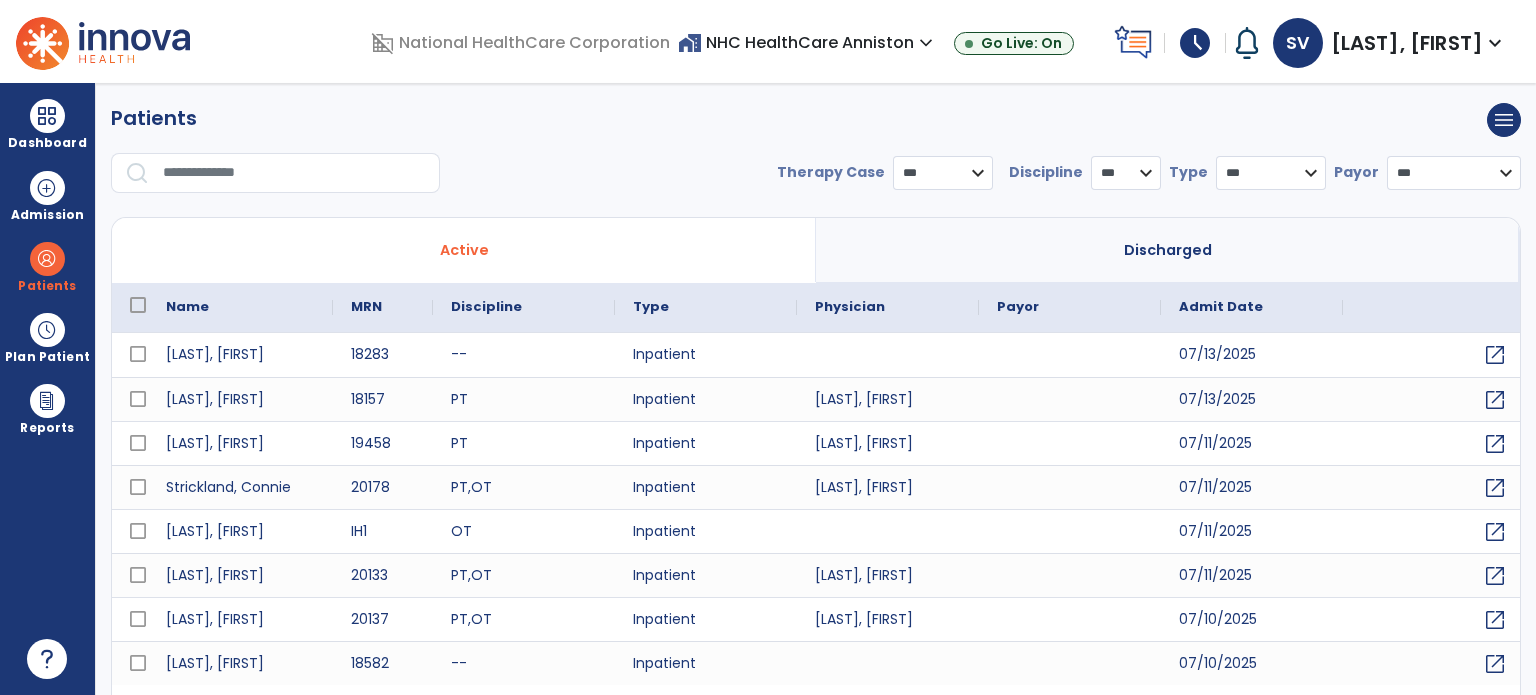 click at bounding box center [294, 173] 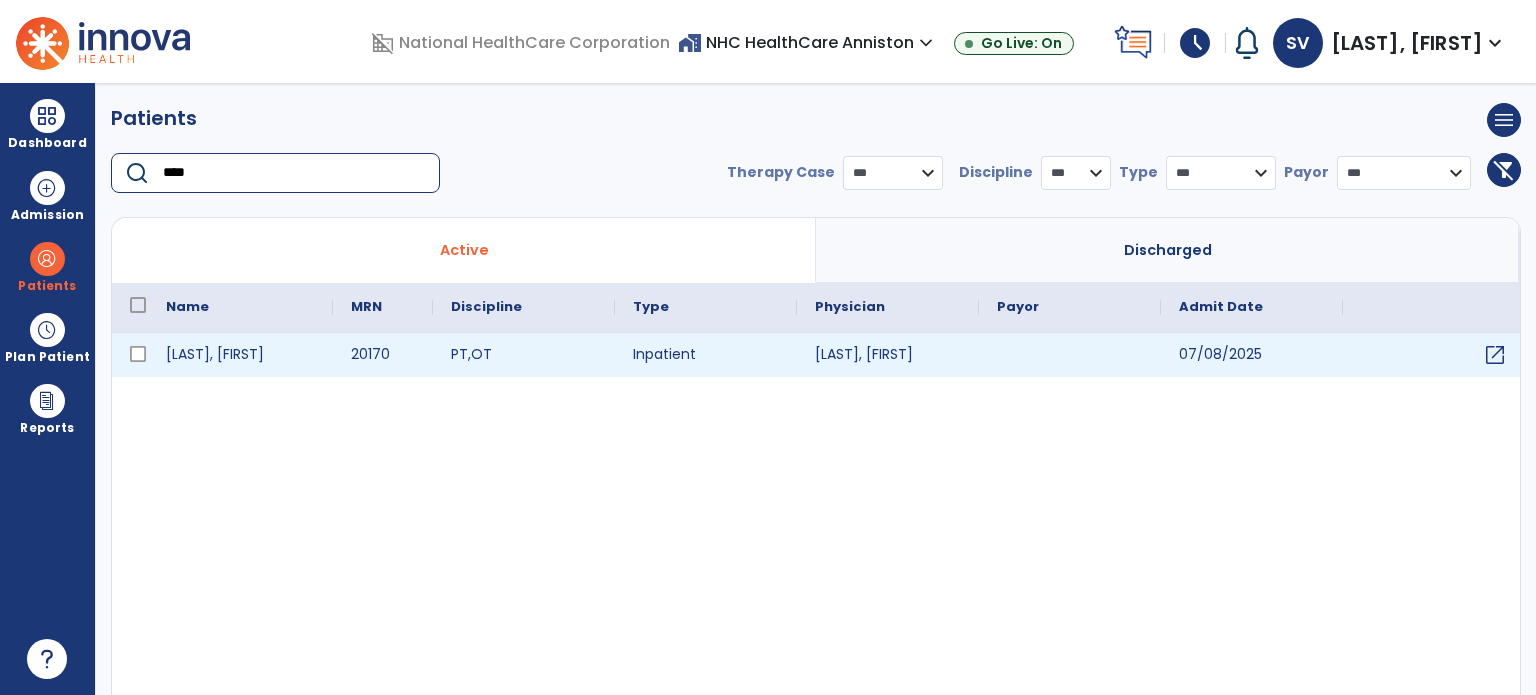type on "****" 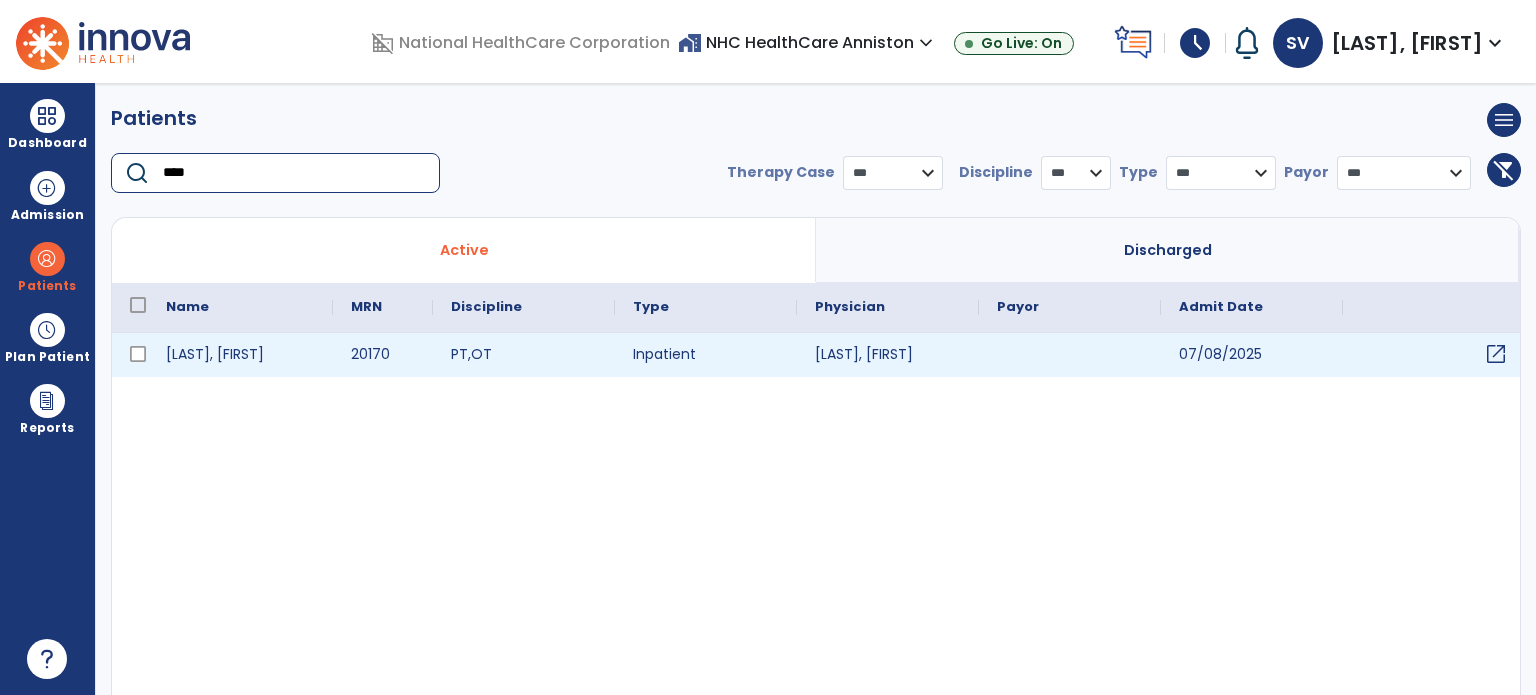 click on "open_in_new" at bounding box center (1496, 354) 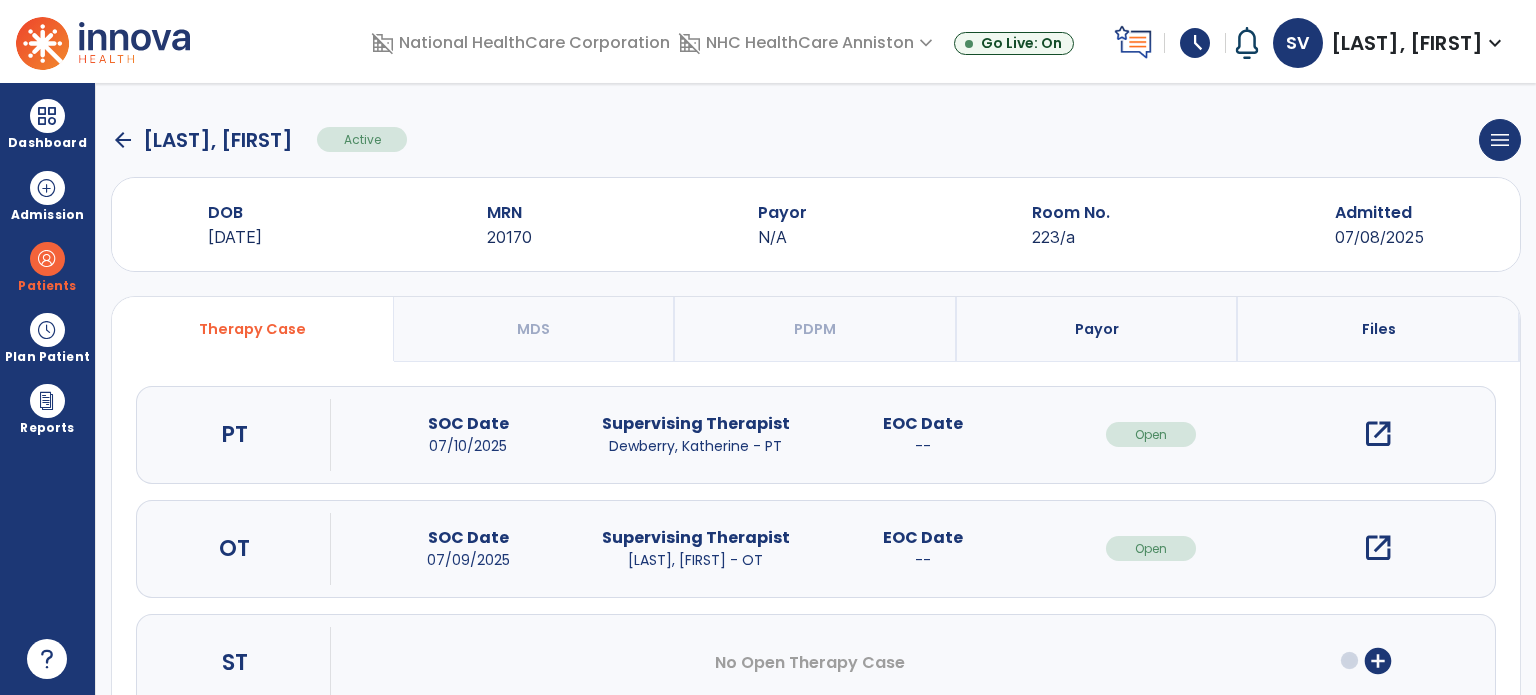 click on "open_in_new" at bounding box center [1378, 434] 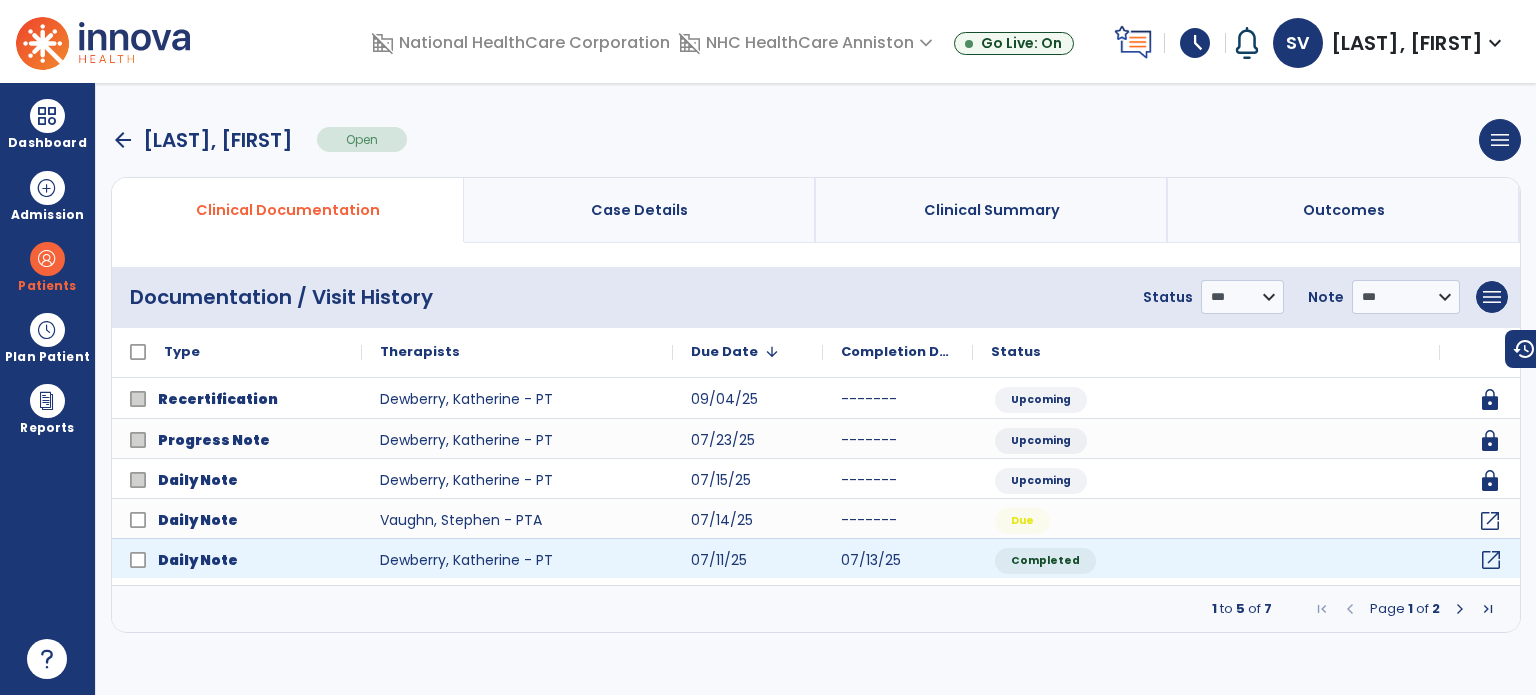 click on "open_in_new" 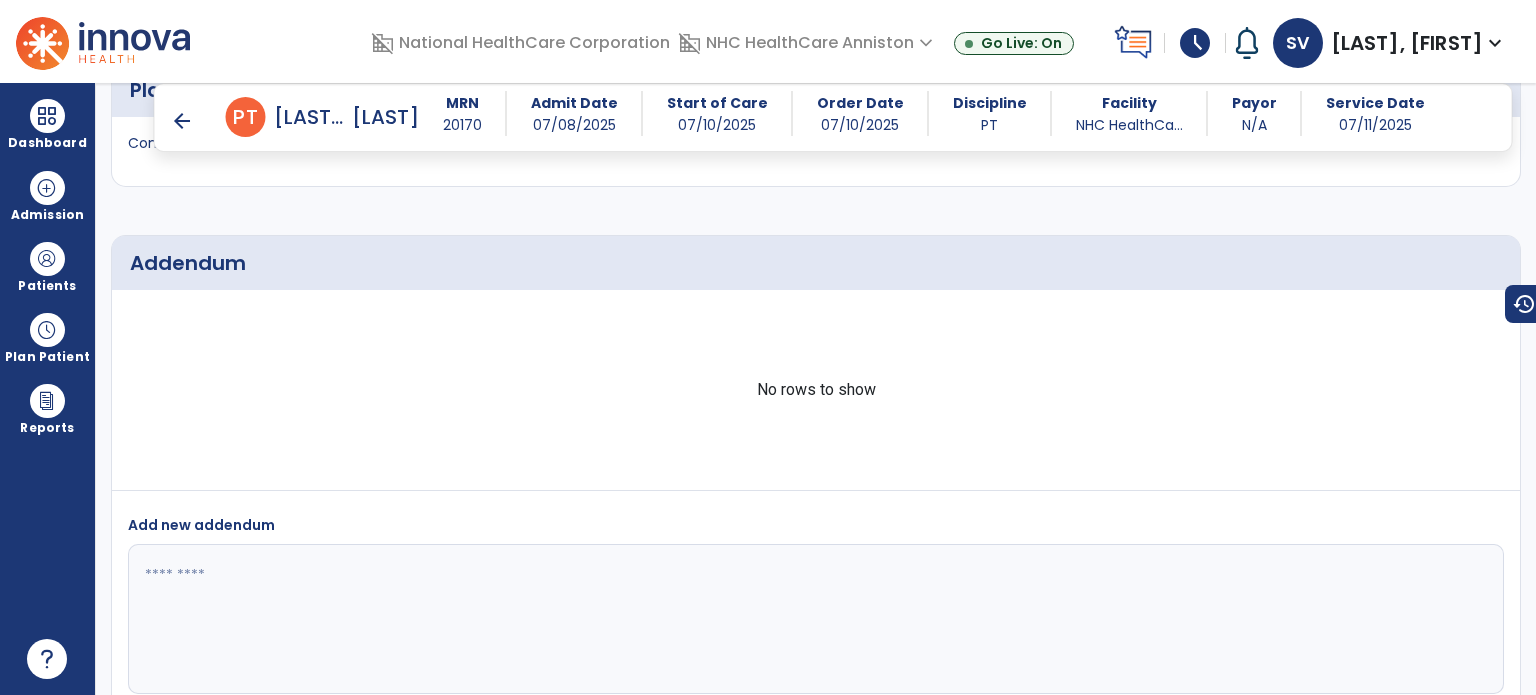 scroll, scrollTop: 2919, scrollLeft: 0, axis: vertical 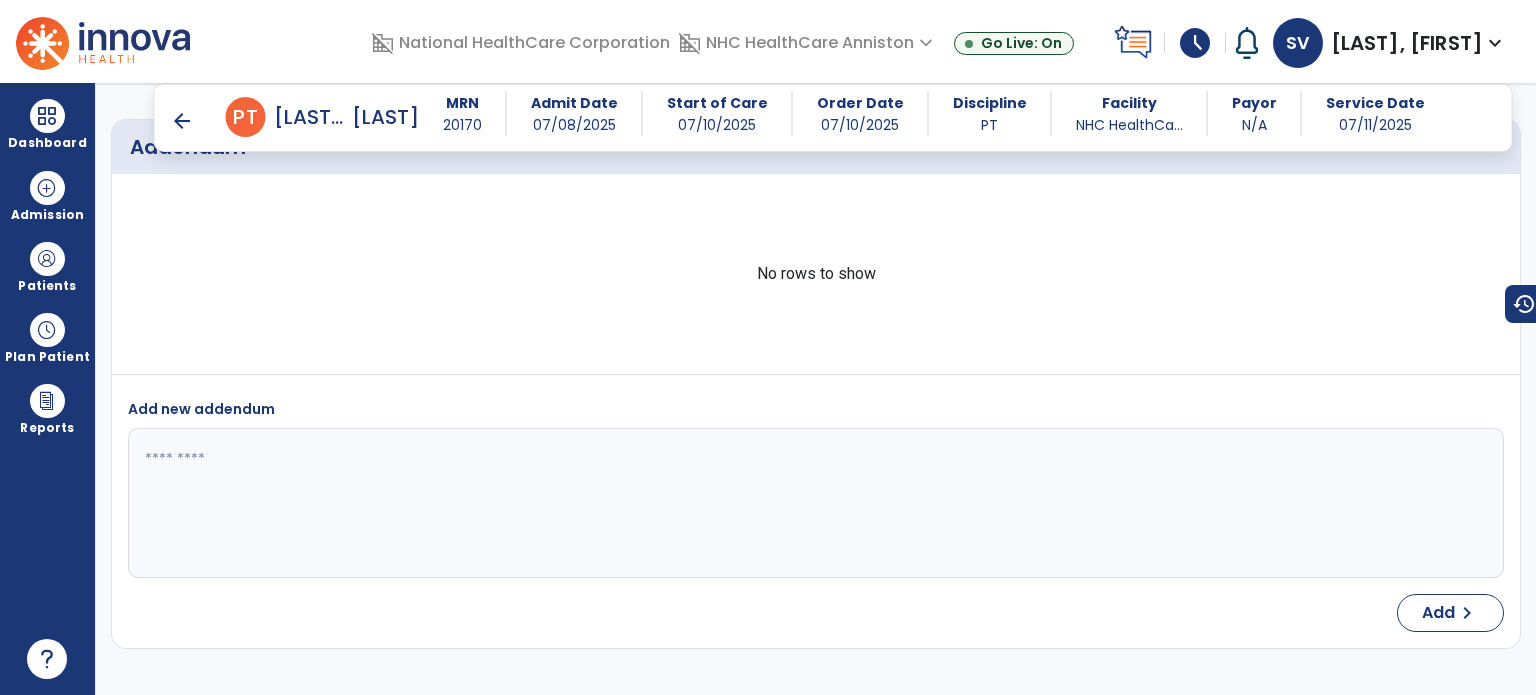 click on "arrow_back" at bounding box center [182, 121] 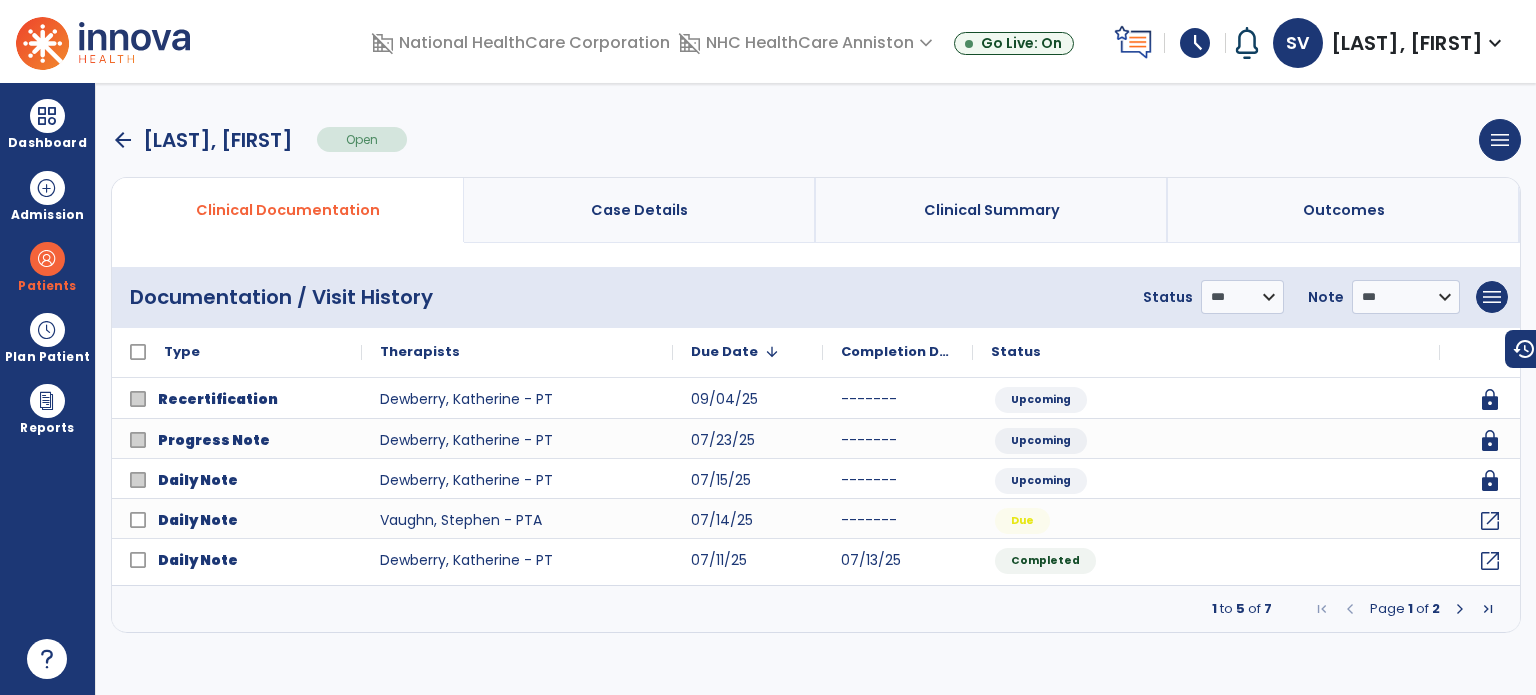 scroll, scrollTop: 0, scrollLeft: 0, axis: both 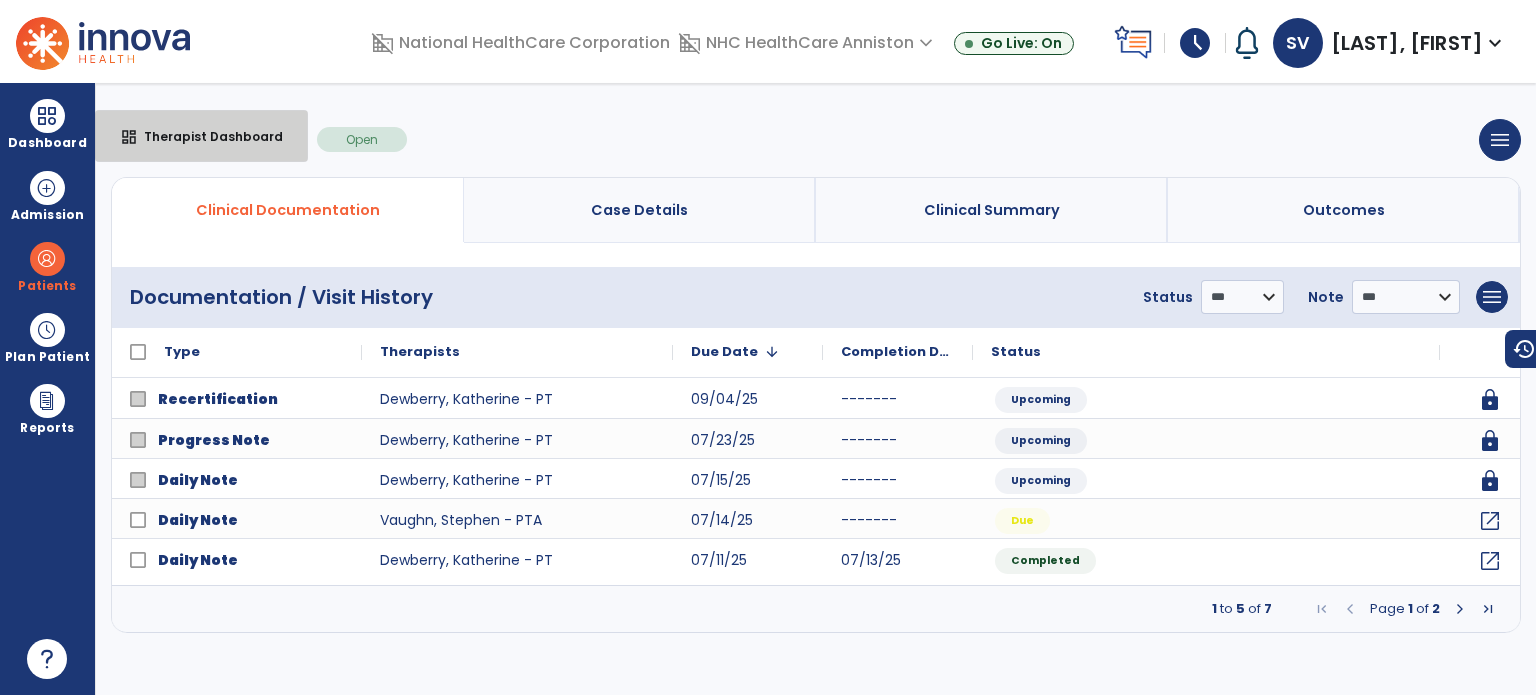 click on "Therapist Dashboard" at bounding box center (205, 136) 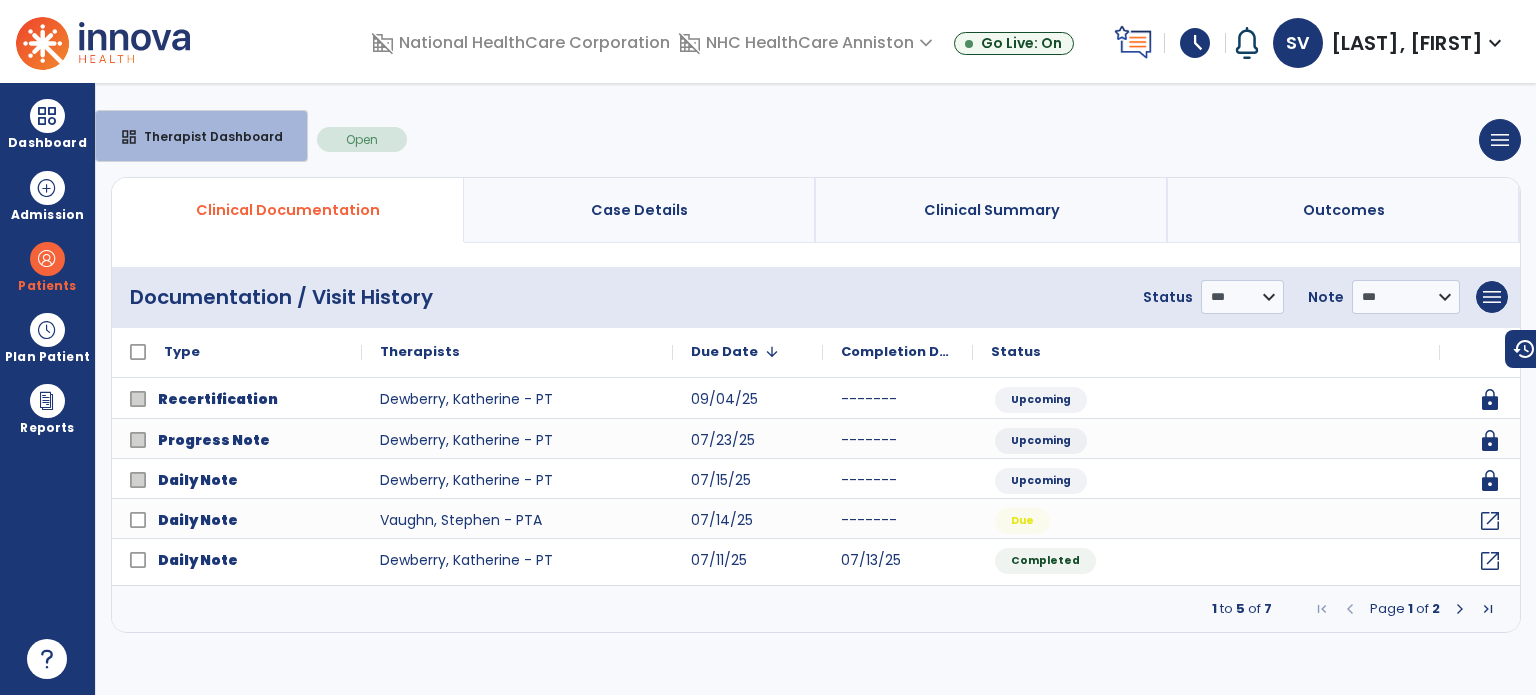 select on "****" 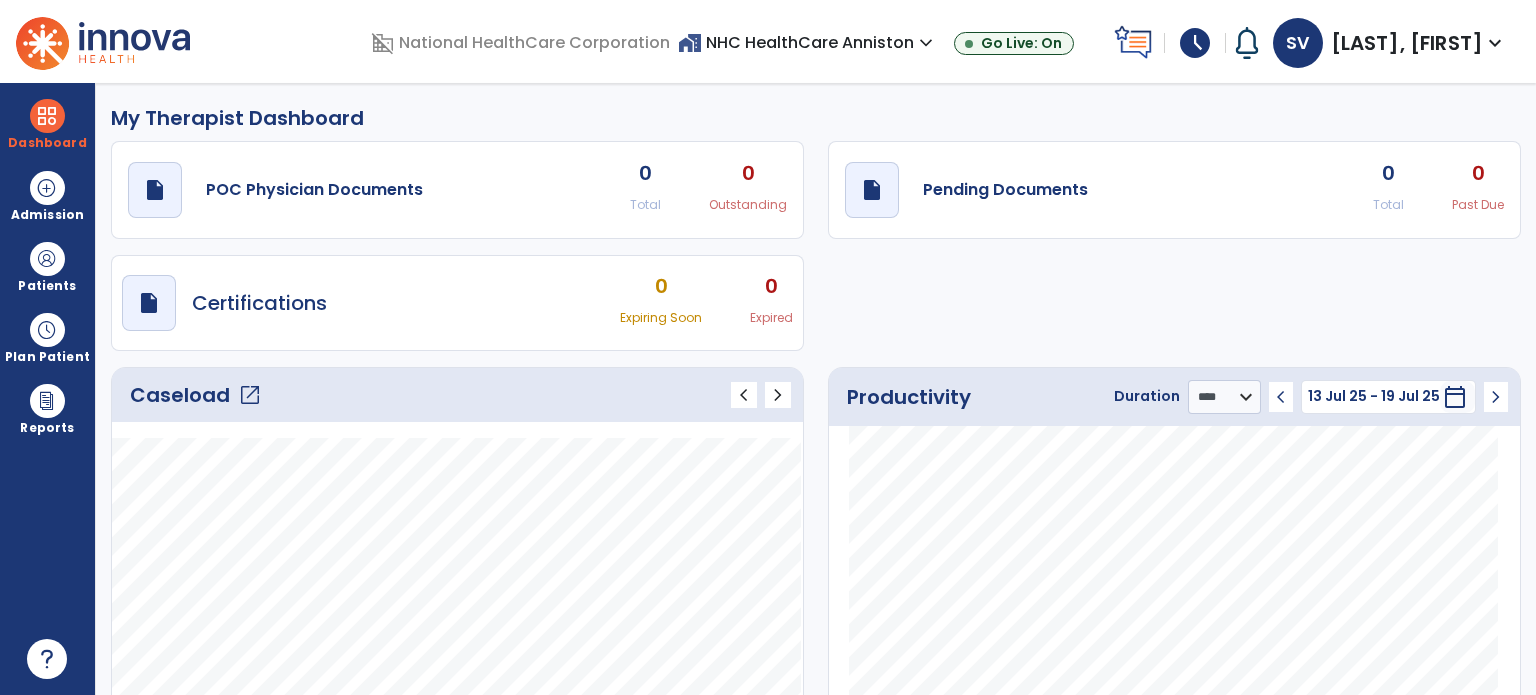 click on "open_in_new" 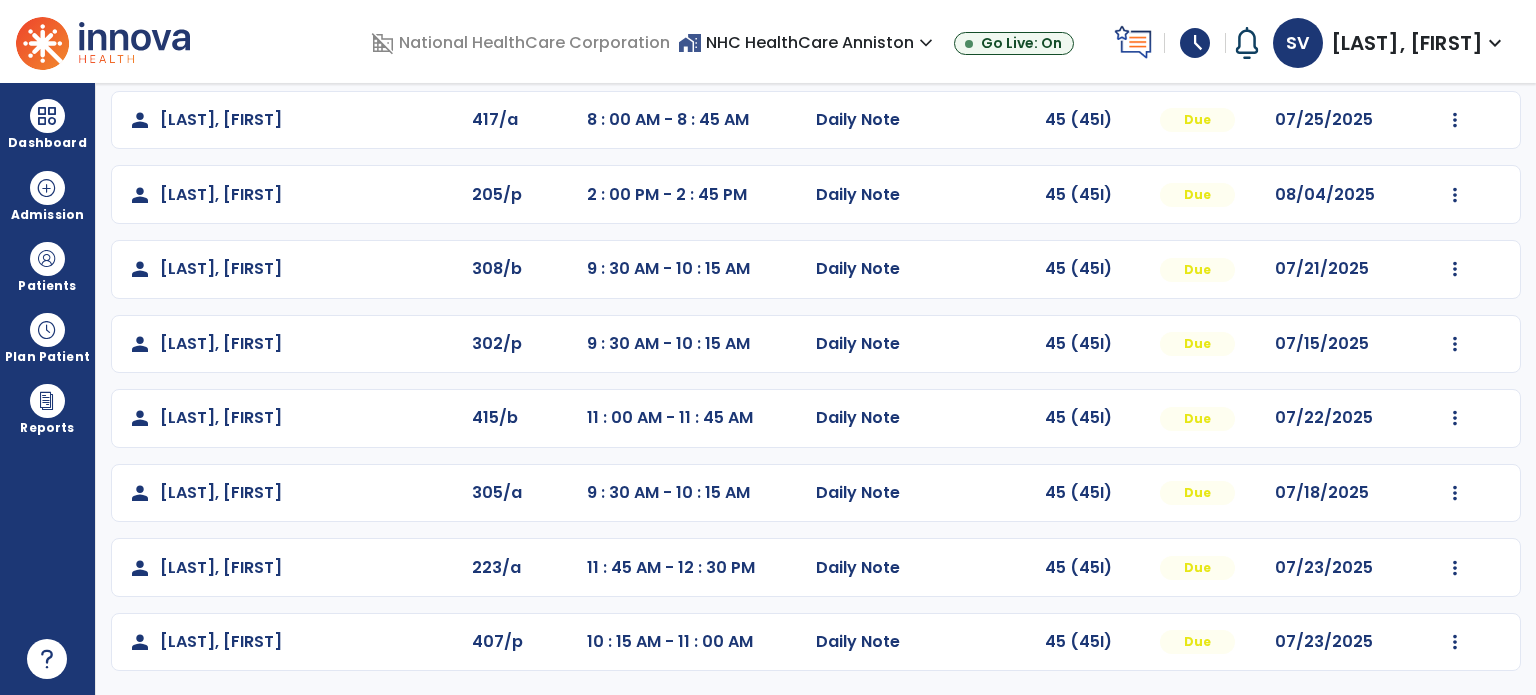 scroll, scrollTop: 319, scrollLeft: 0, axis: vertical 